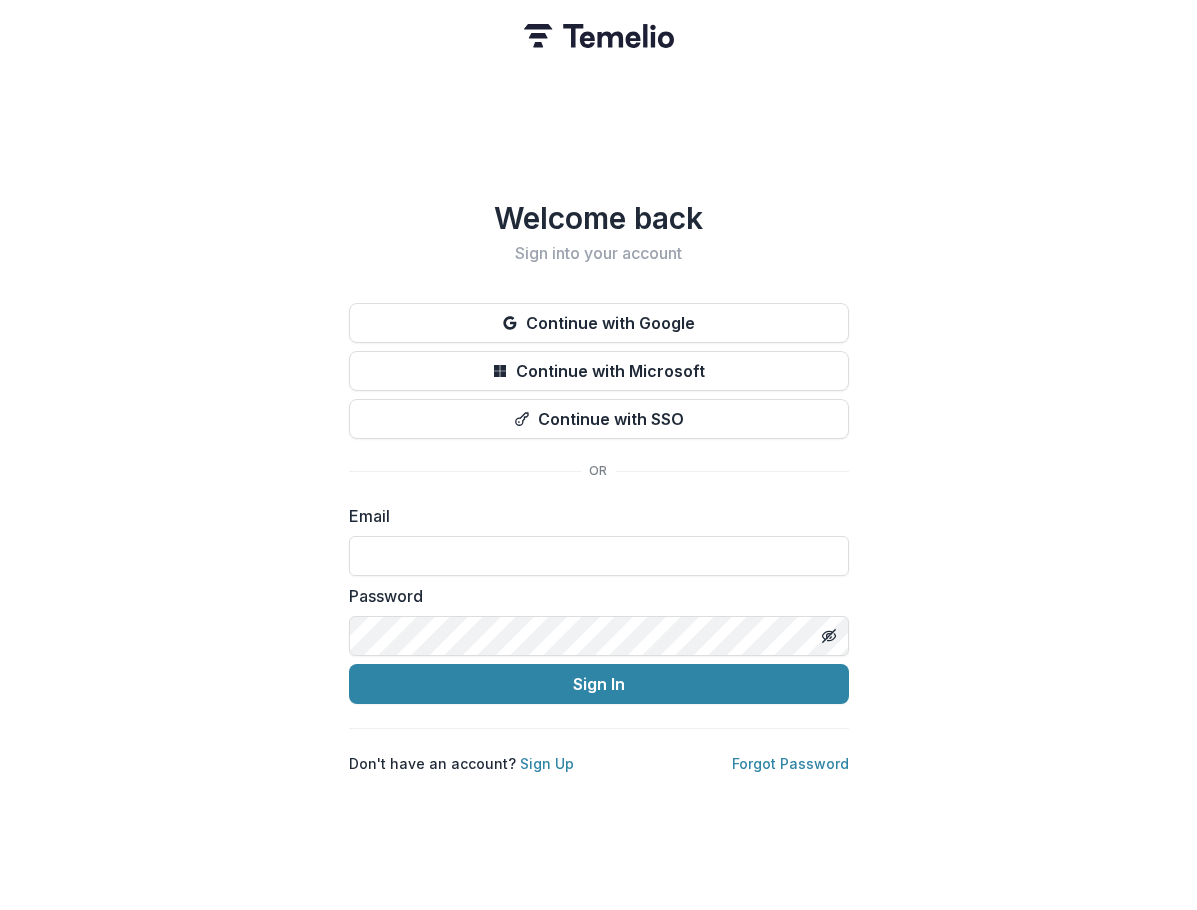 scroll, scrollTop: 0, scrollLeft: 0, axis: both 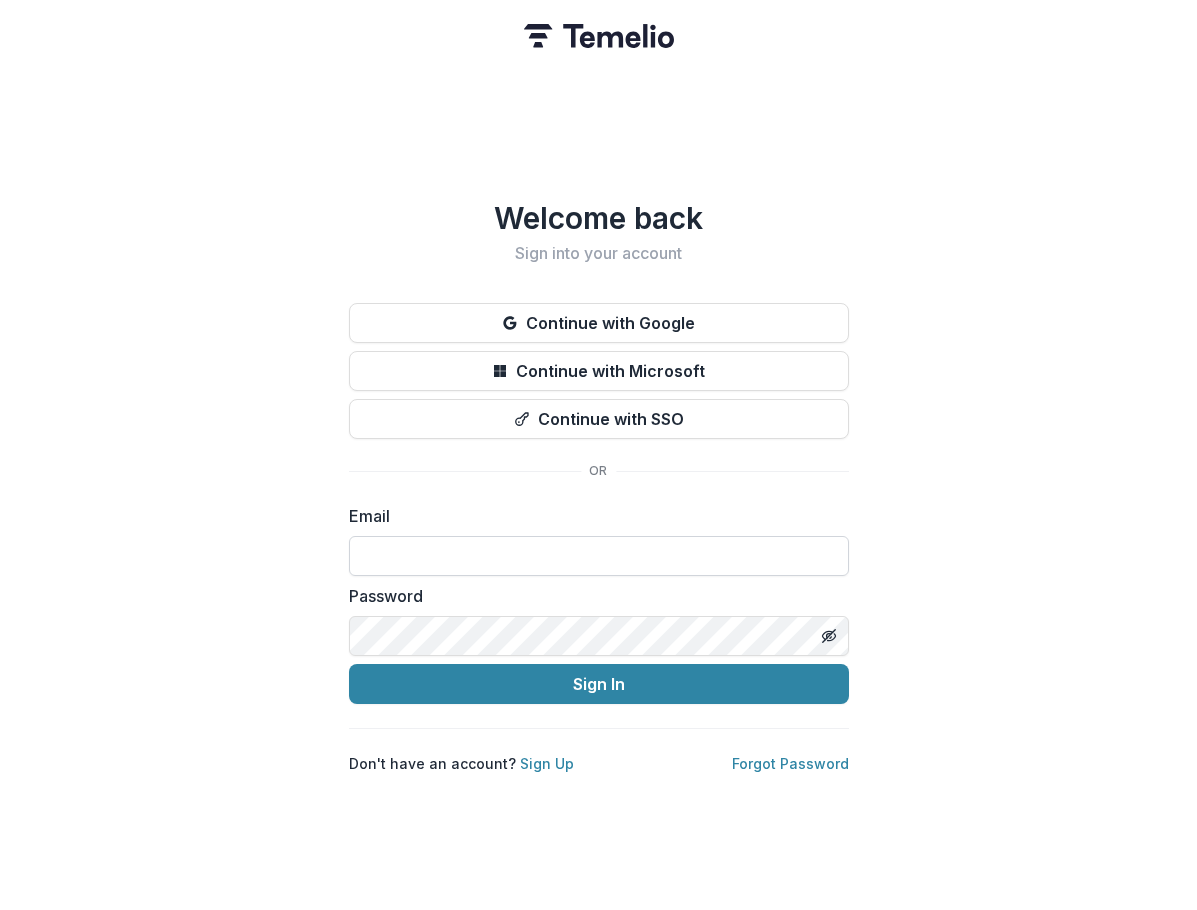 click at bounding box center [599, 556] 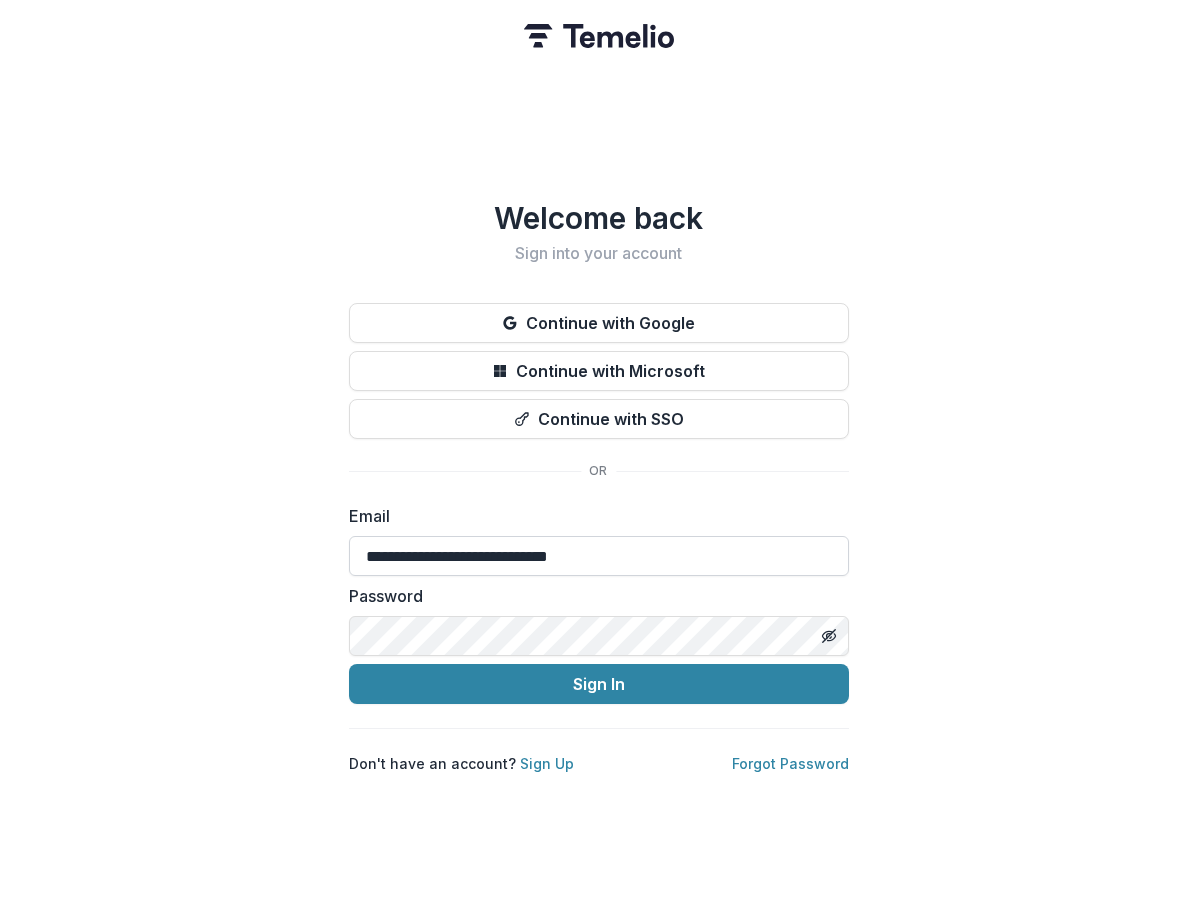 type on "**********" 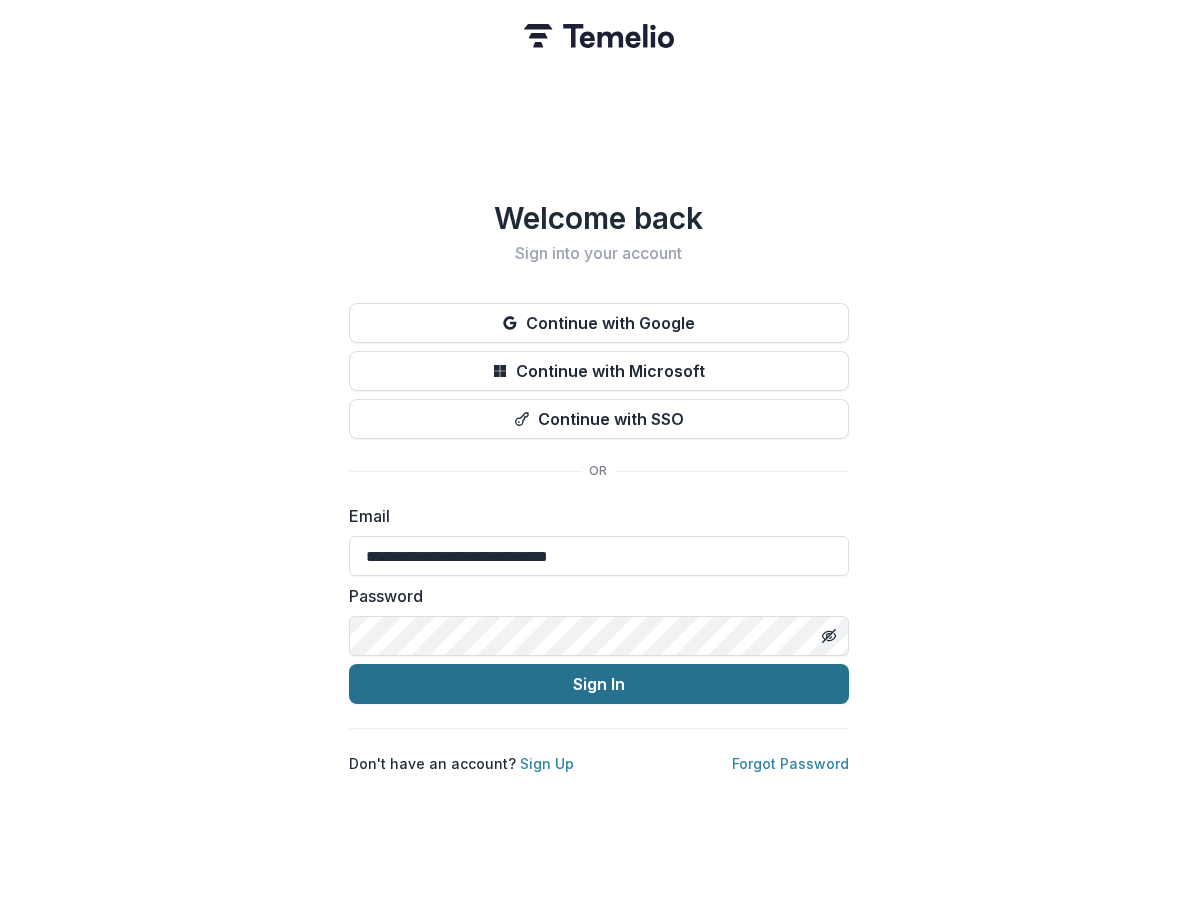 click on "Sign In" at bounding box center [599, 684] 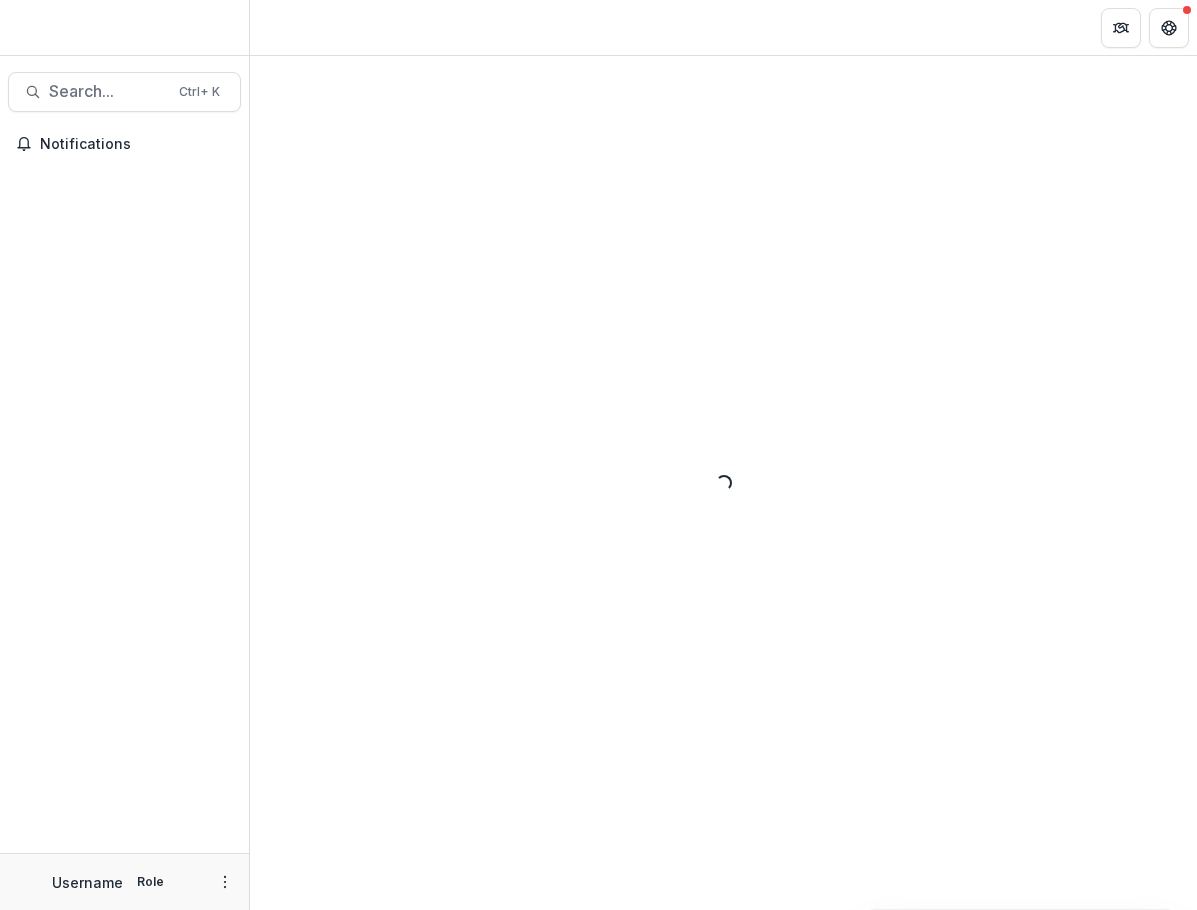 scroll, scrollTop: 0, scrollLeft: 0, axis: both 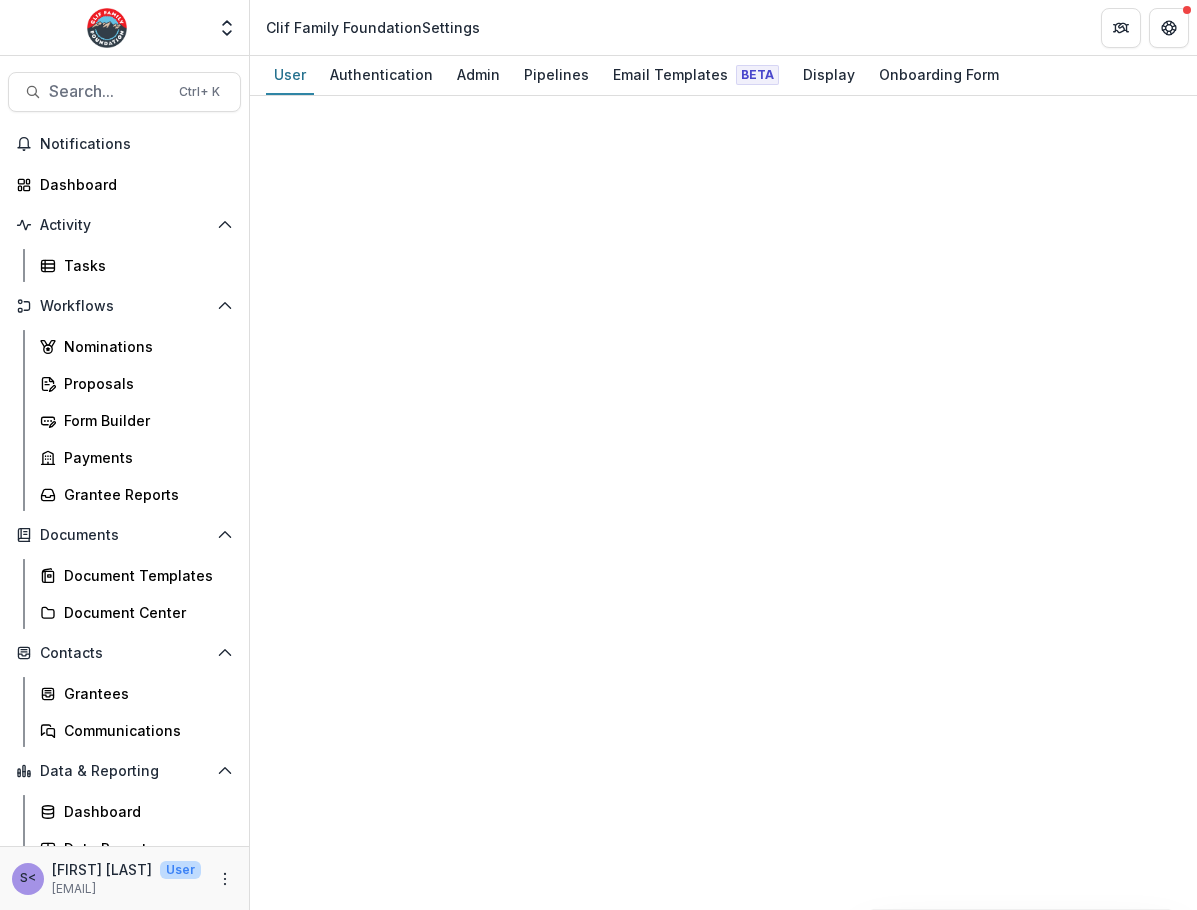 select on "****" 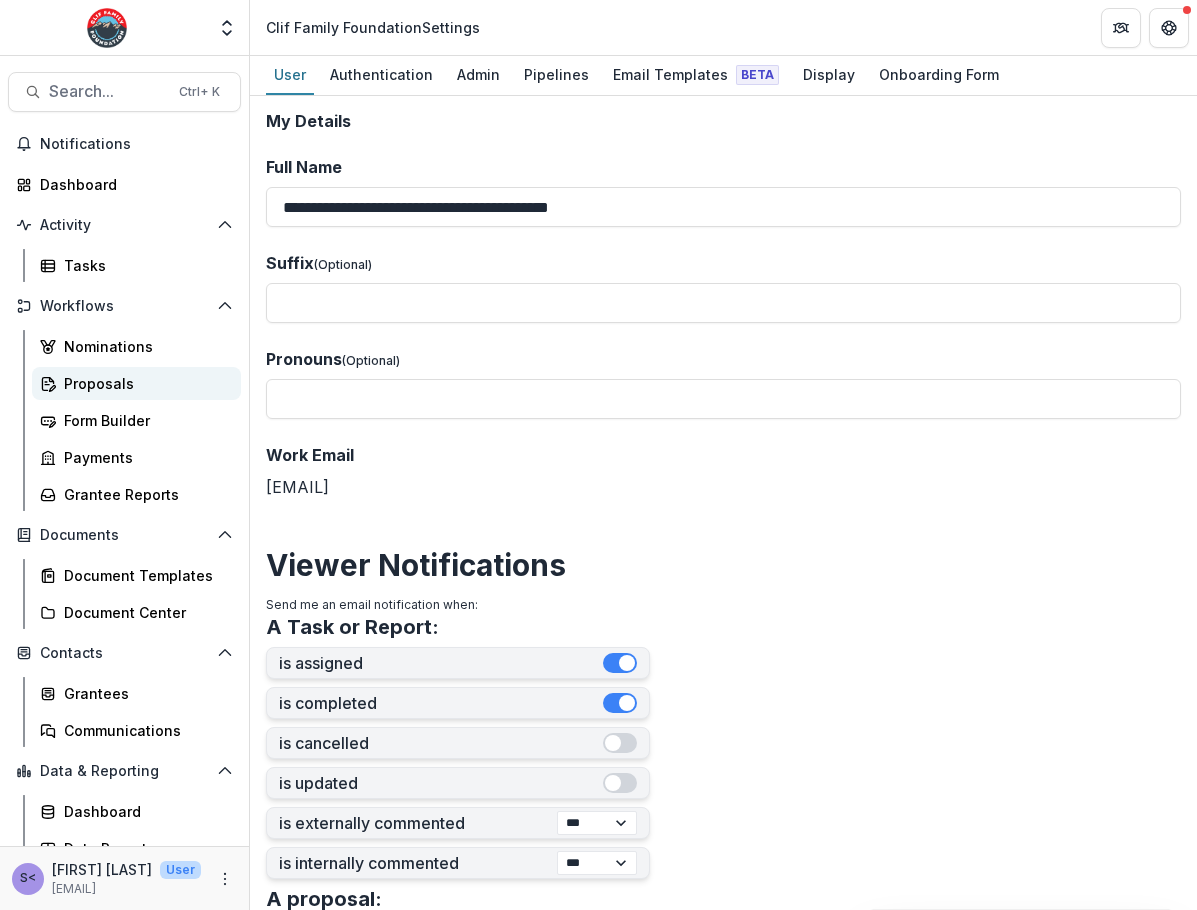 click on "Proposals" at bounding box center (144, 383) 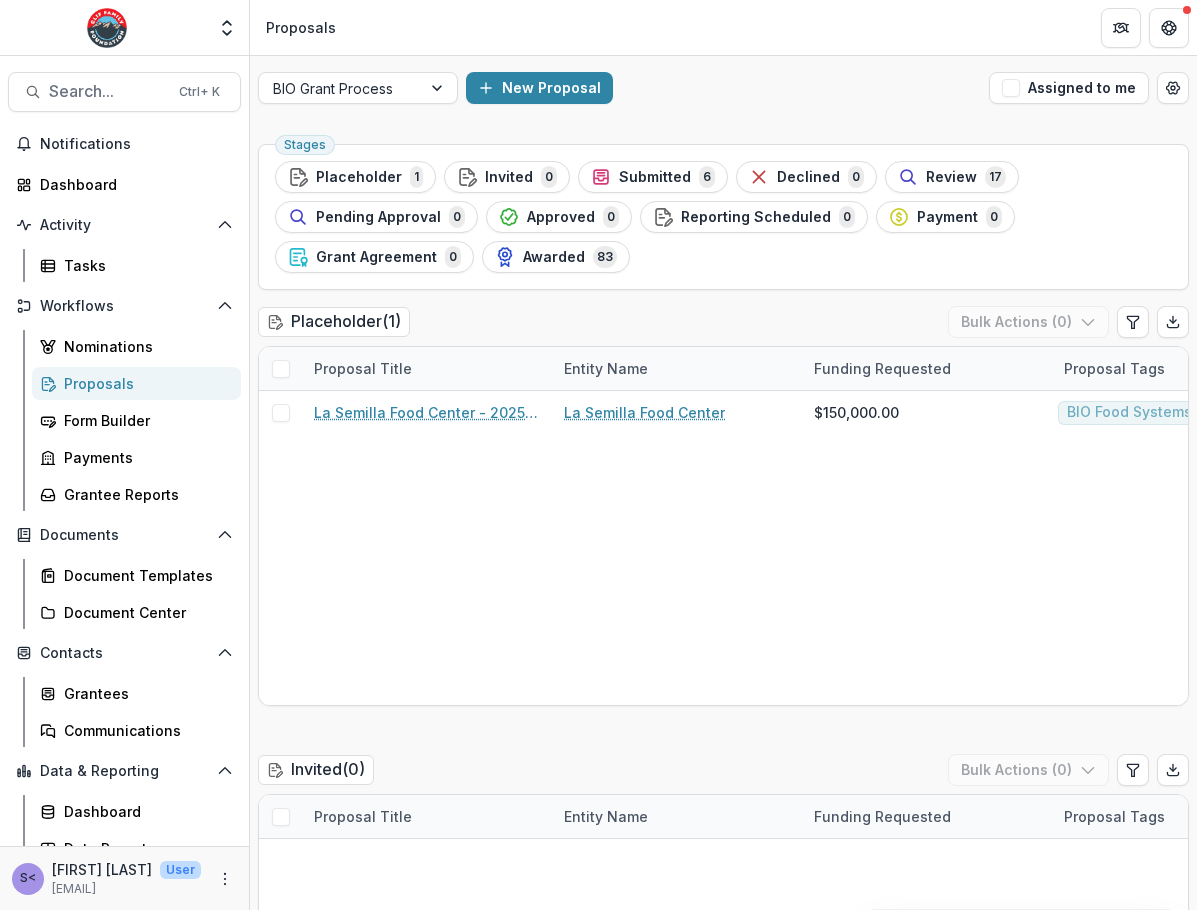 click on "Proposals" at bounding box center (144, 383) 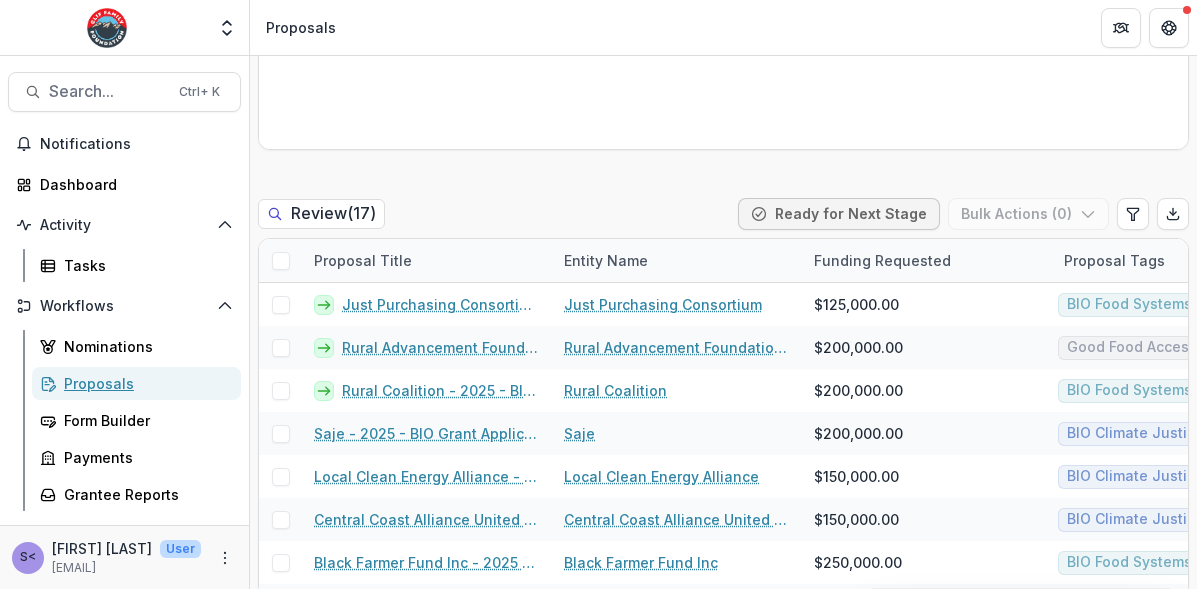 scroll, scrollTop: 1860, scrollLeft: 0, axis: vertical 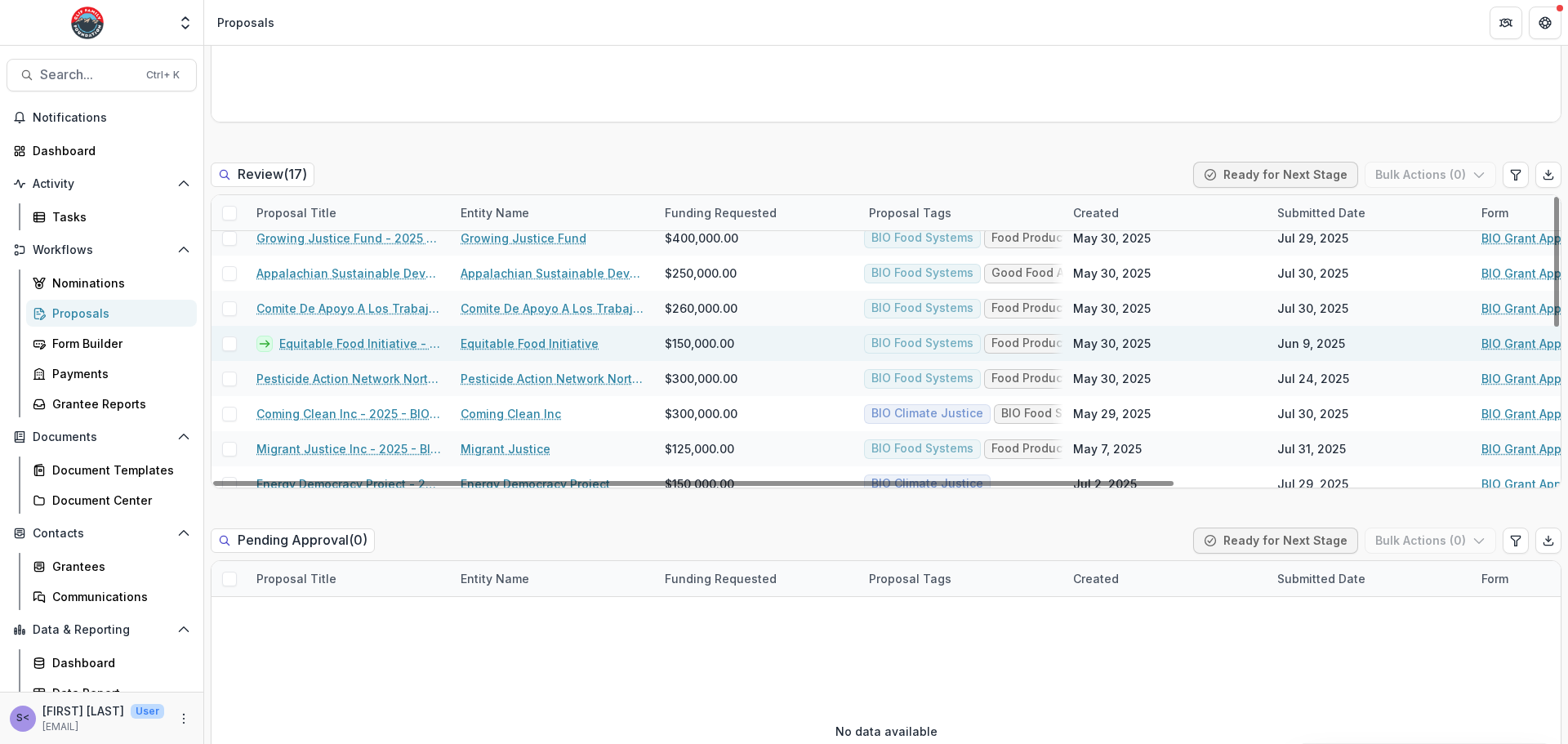 click at bounding box center [229, 344] 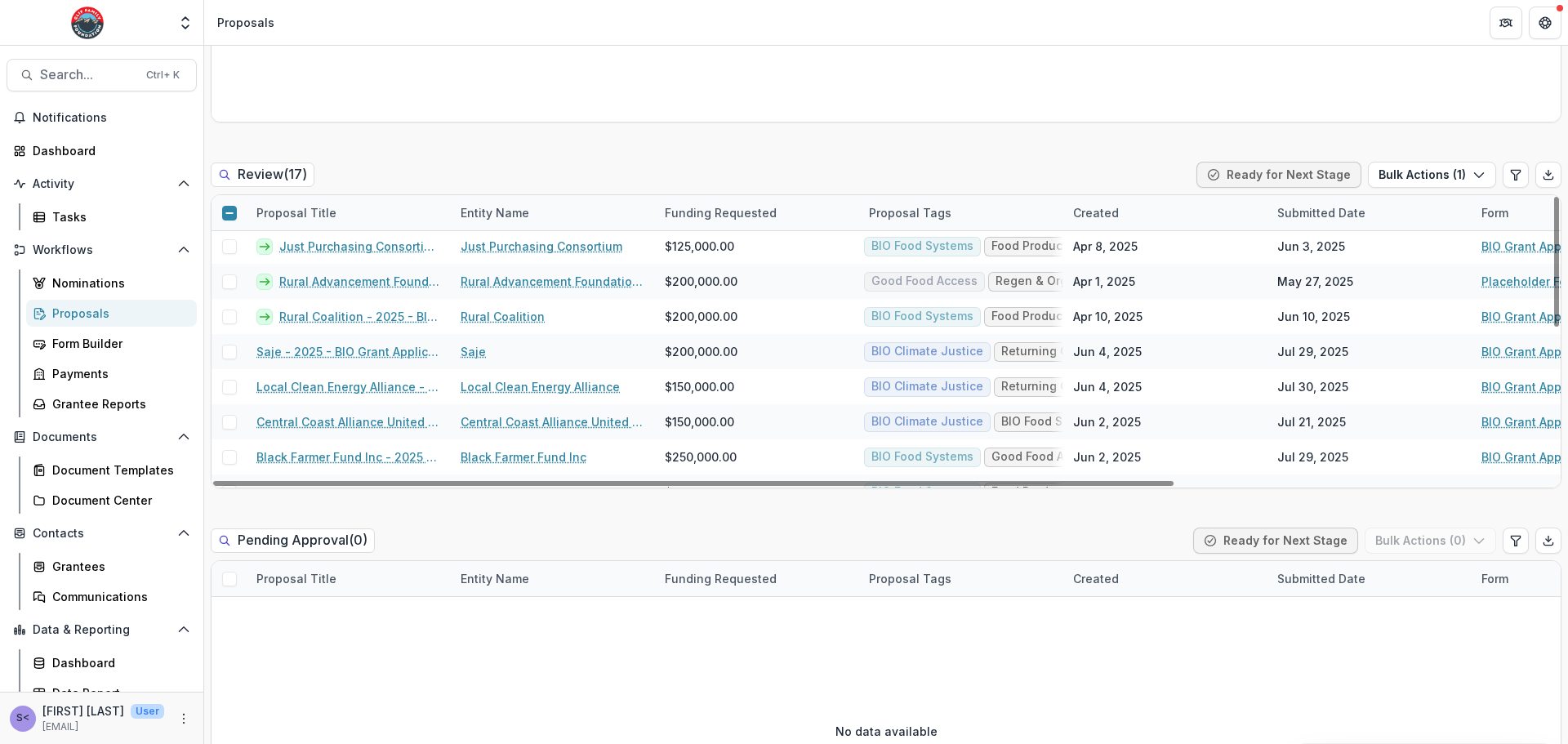scroll, scrollTop: 0, scrollLeft: 0, axis: both 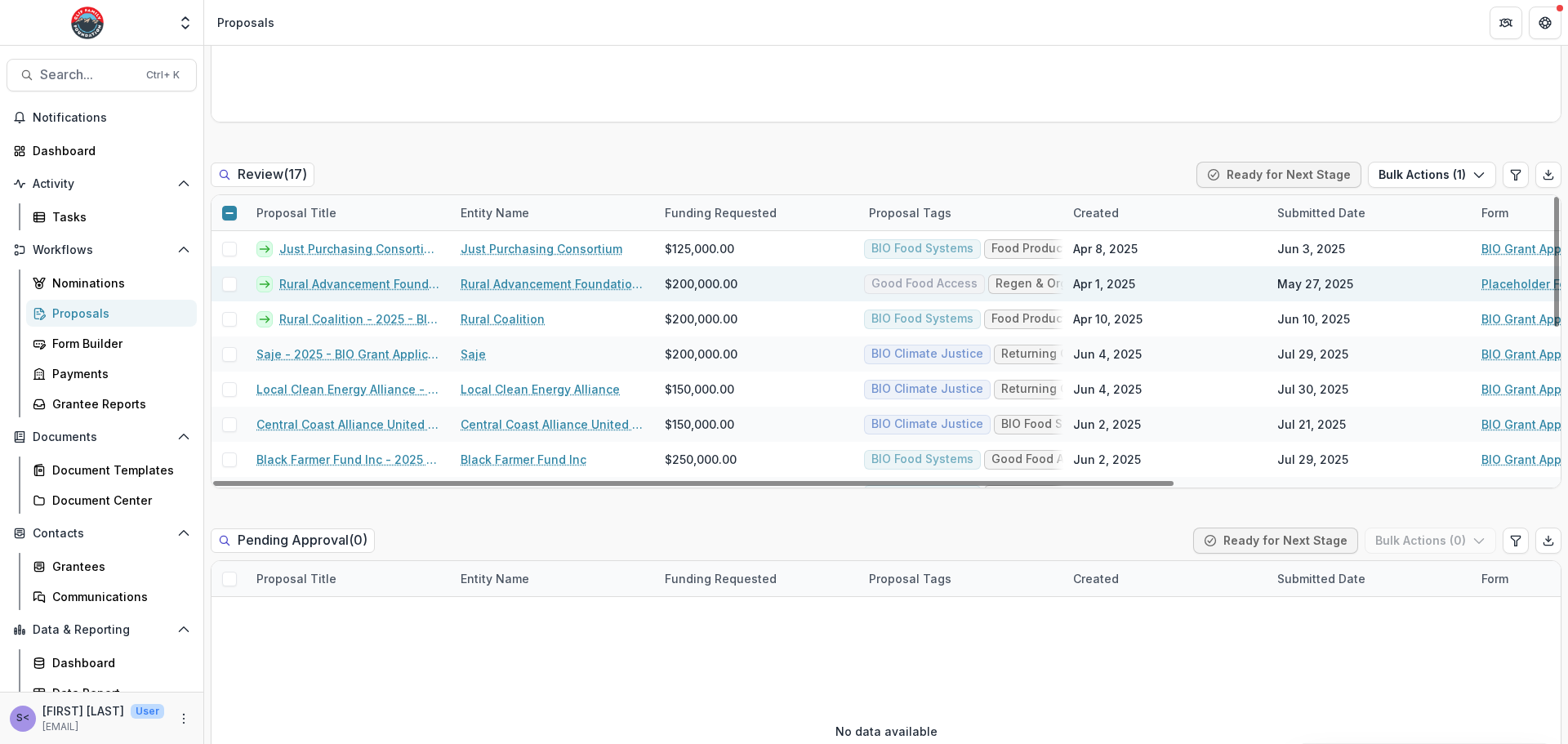 click at bounding box center (229, 284) 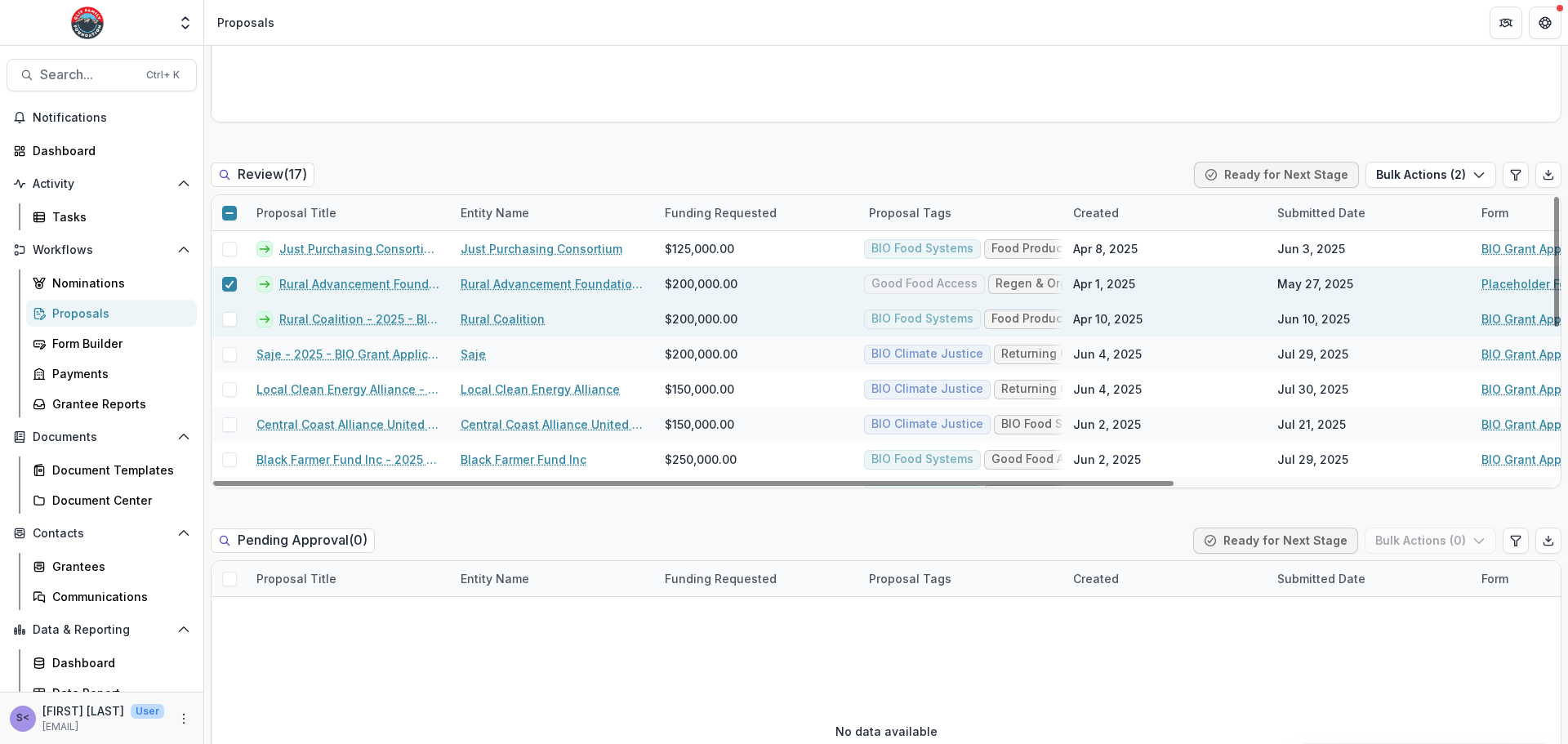click at bounding box center (229, 319) 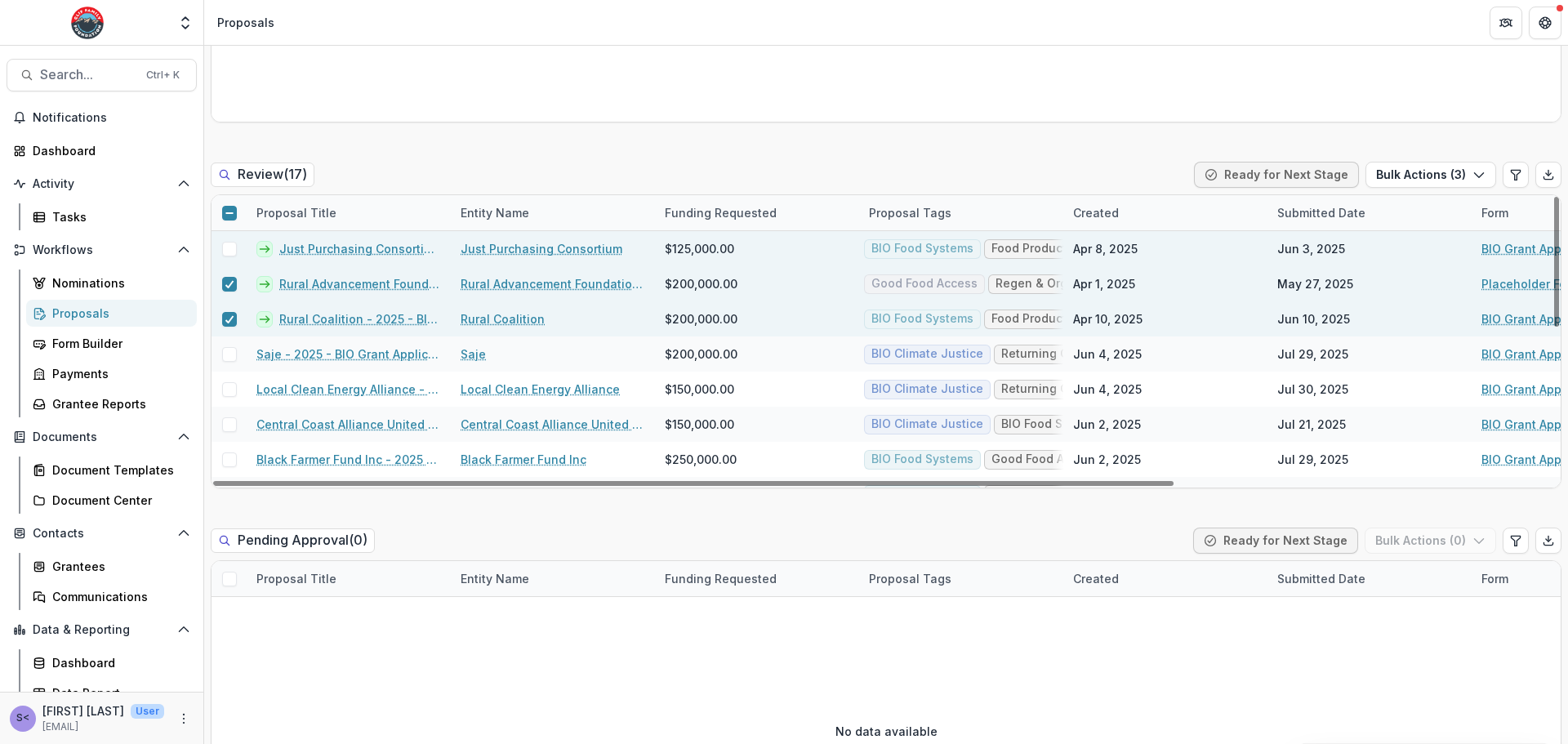 click at bounding box center [229, 249] 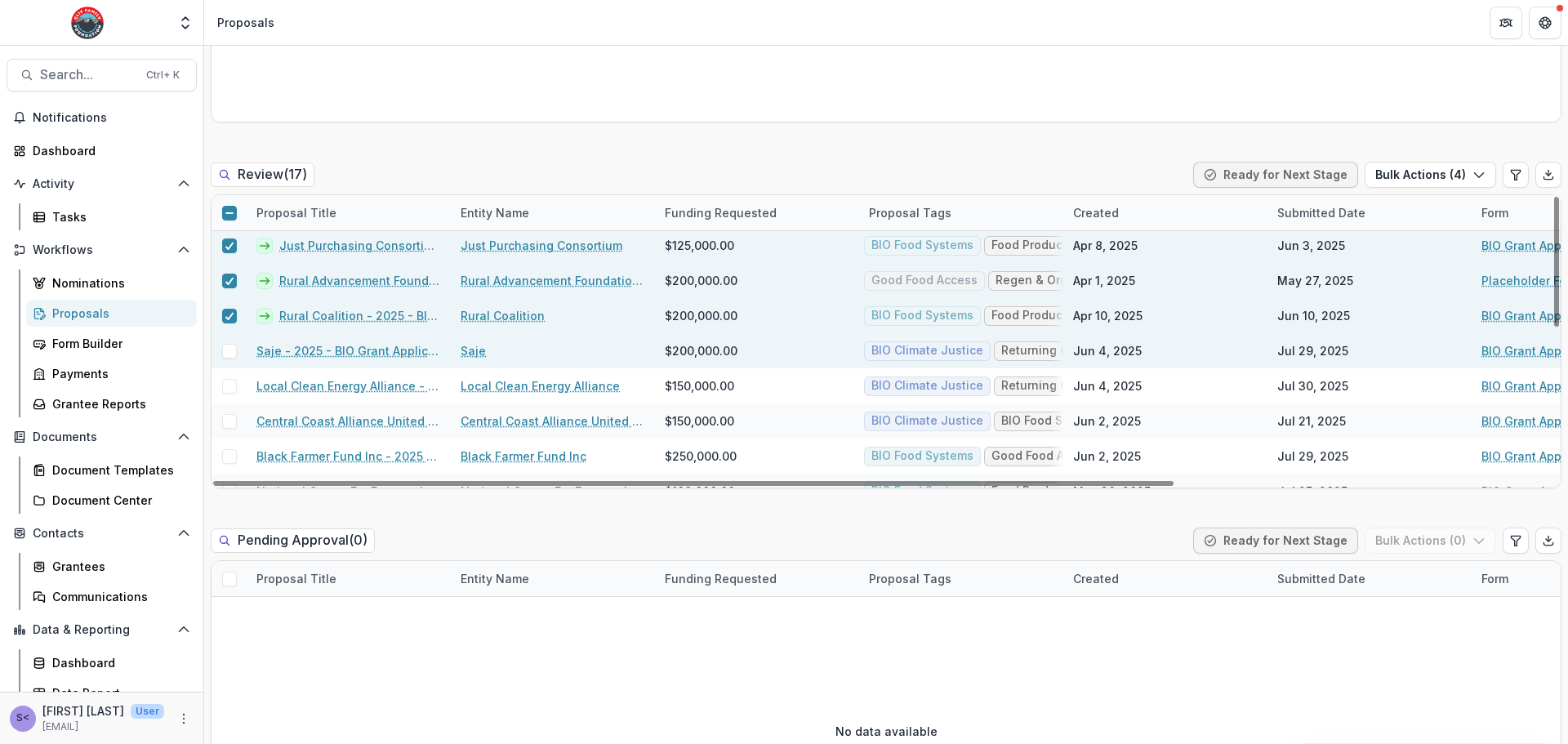 scroll, scrollTop: 0, scrollLeft: 0, axis: both 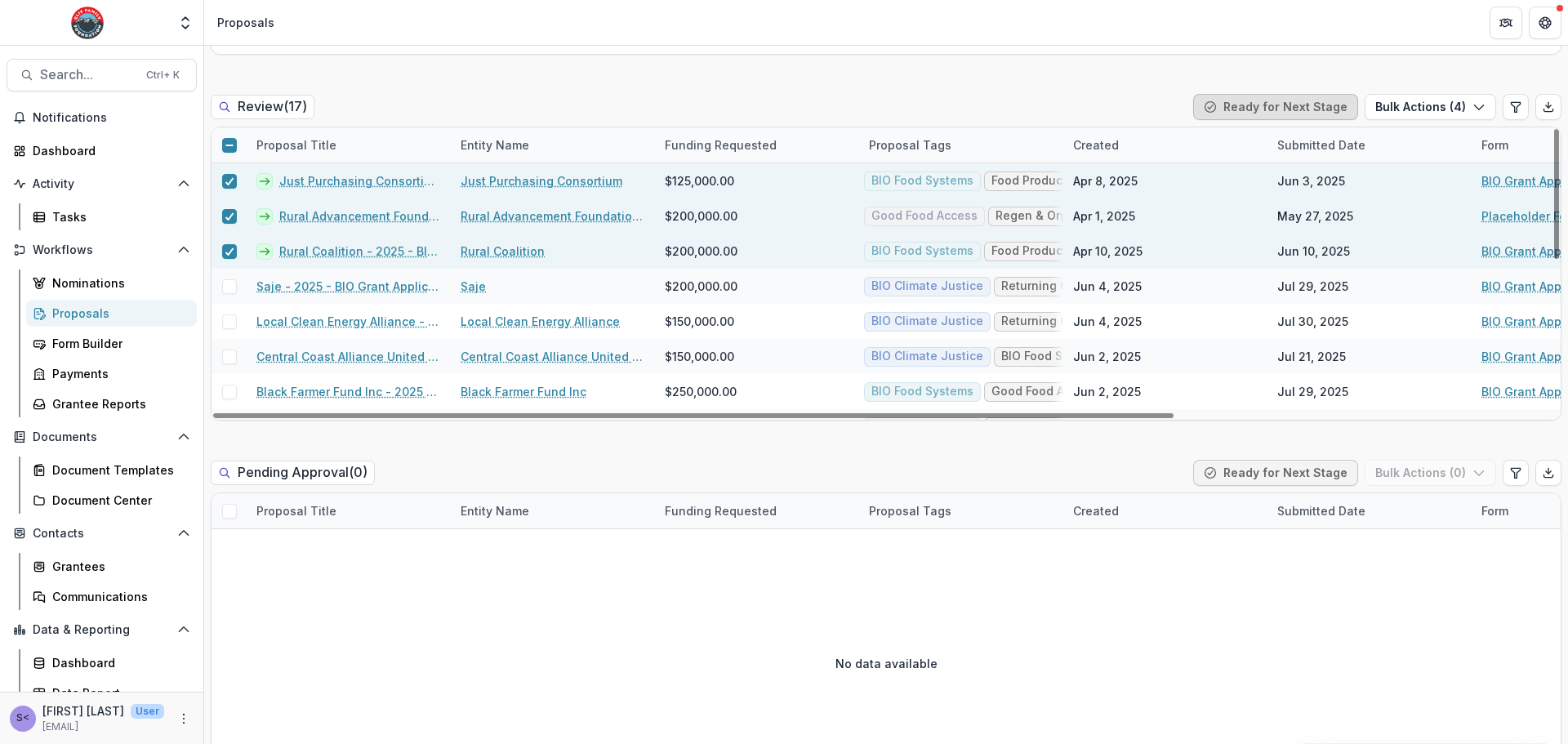 click on "Ready for Next Stage" at bounding box center (1276, 107) 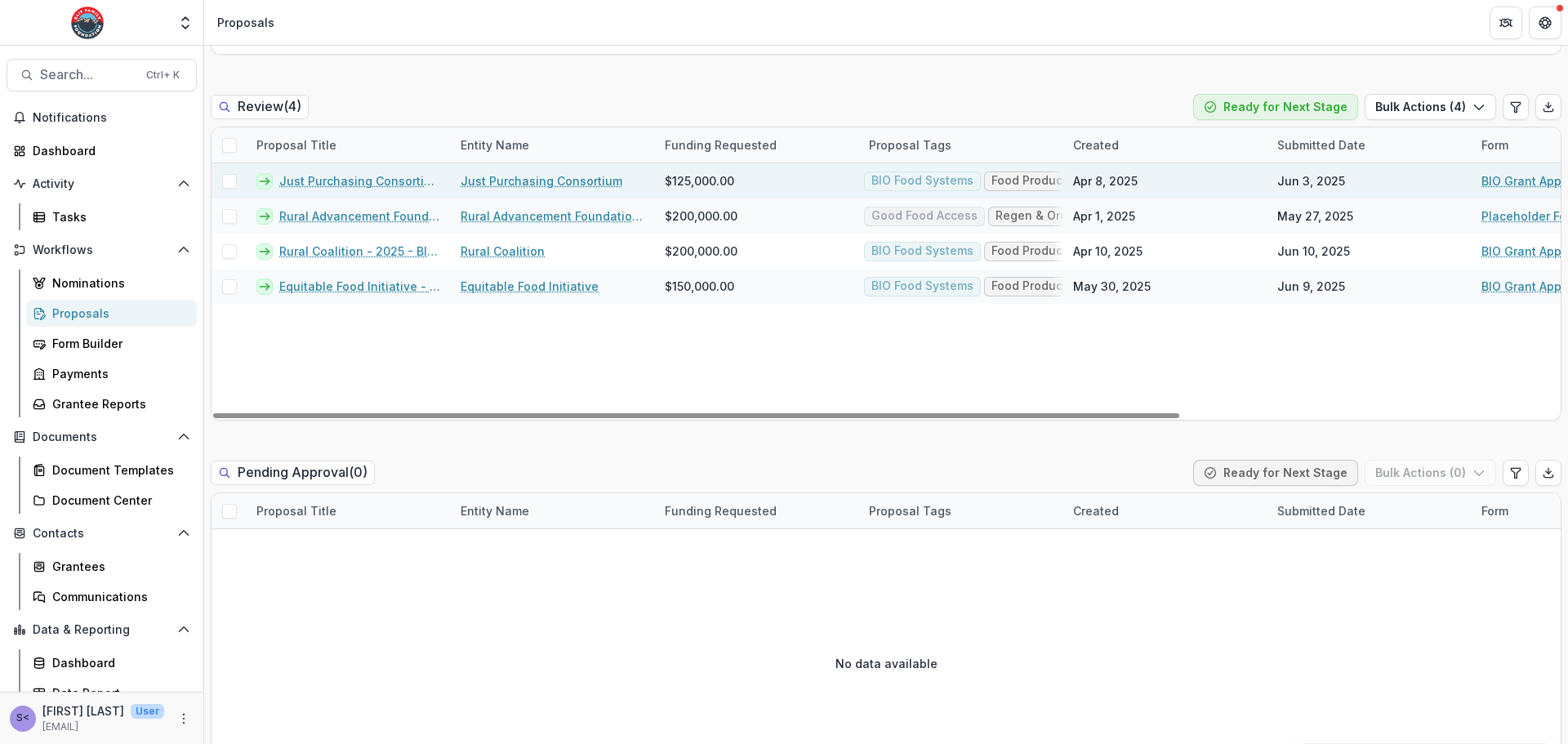 click at bounding box center (229, 181) 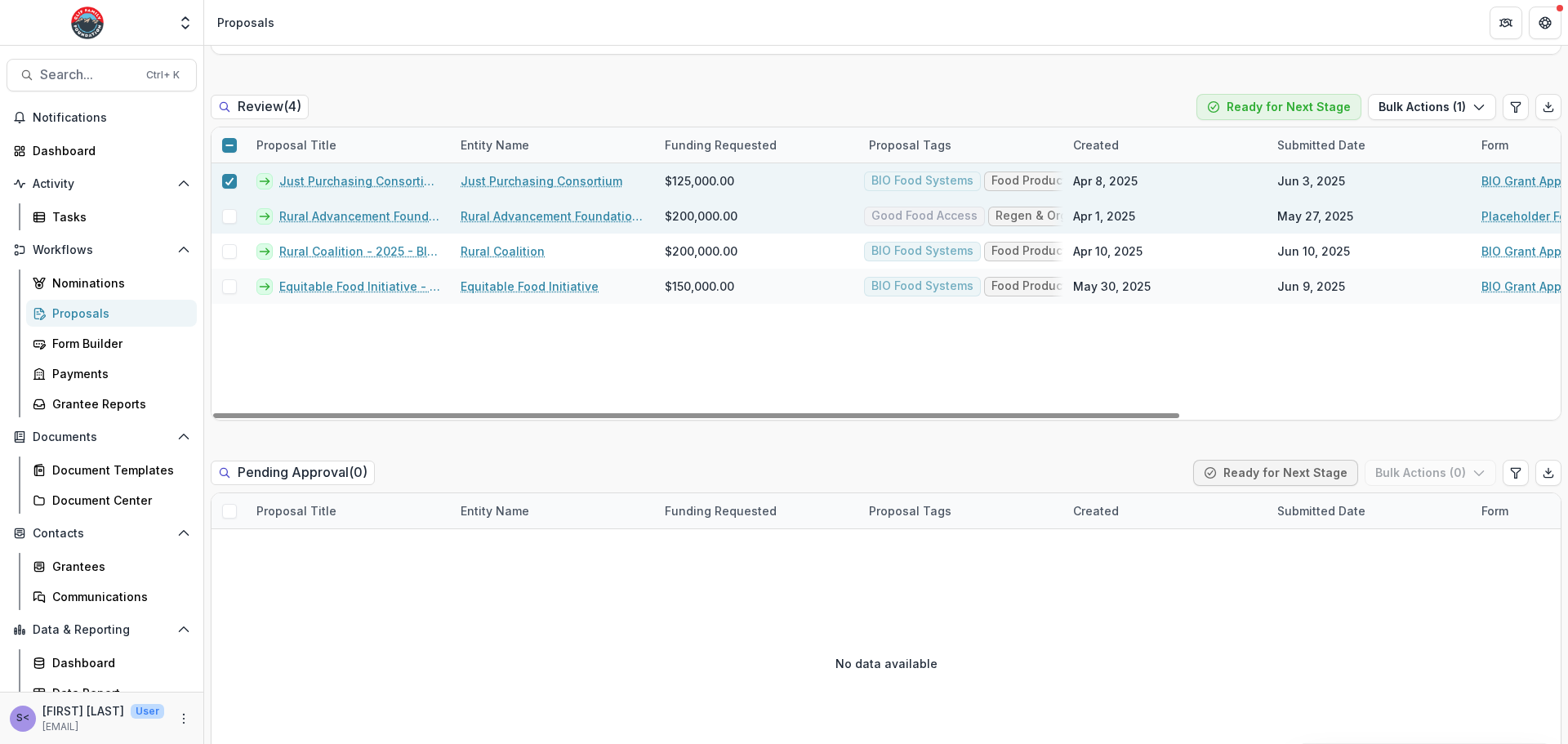click at bounding box center [229, 216] 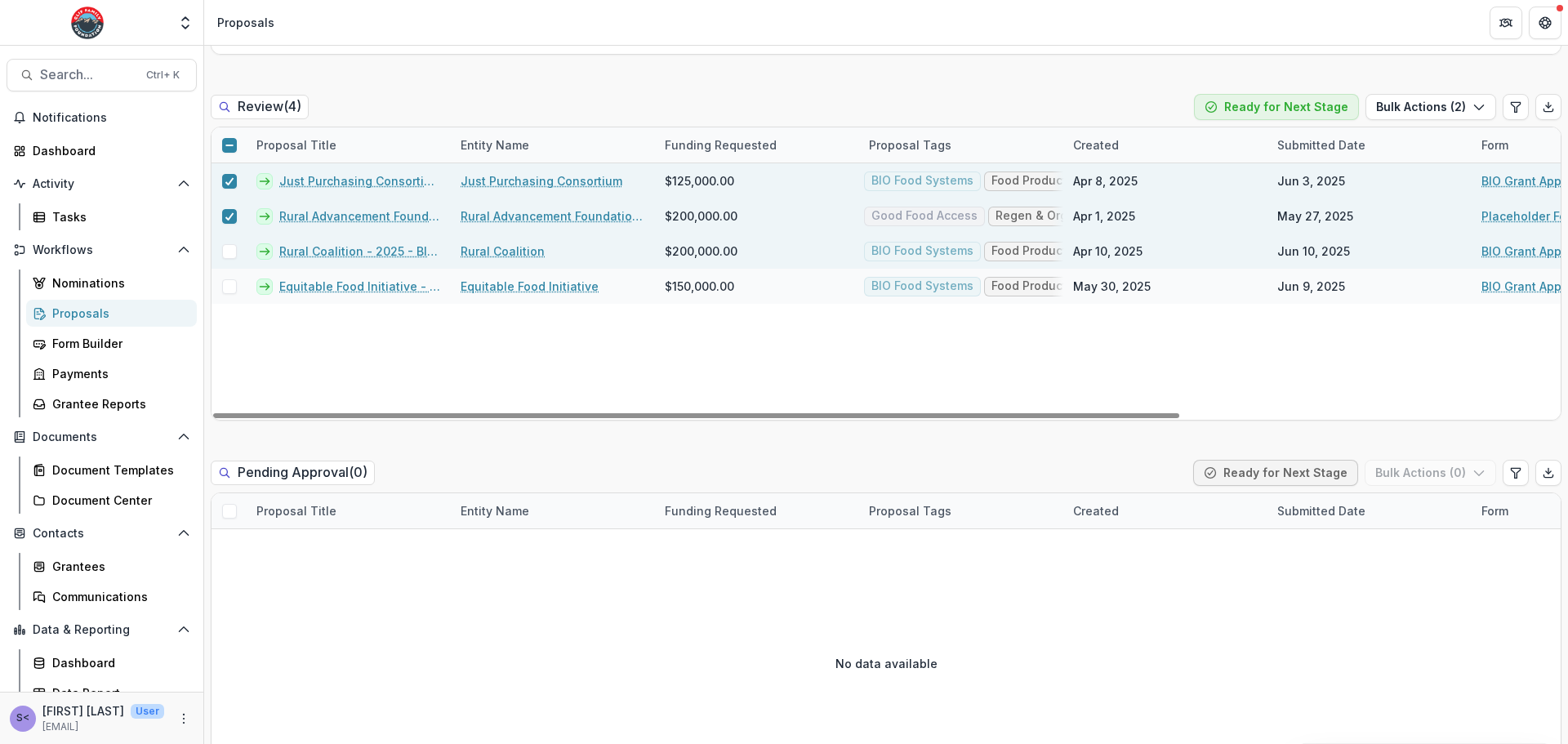 click at bounding box center [229, 252] 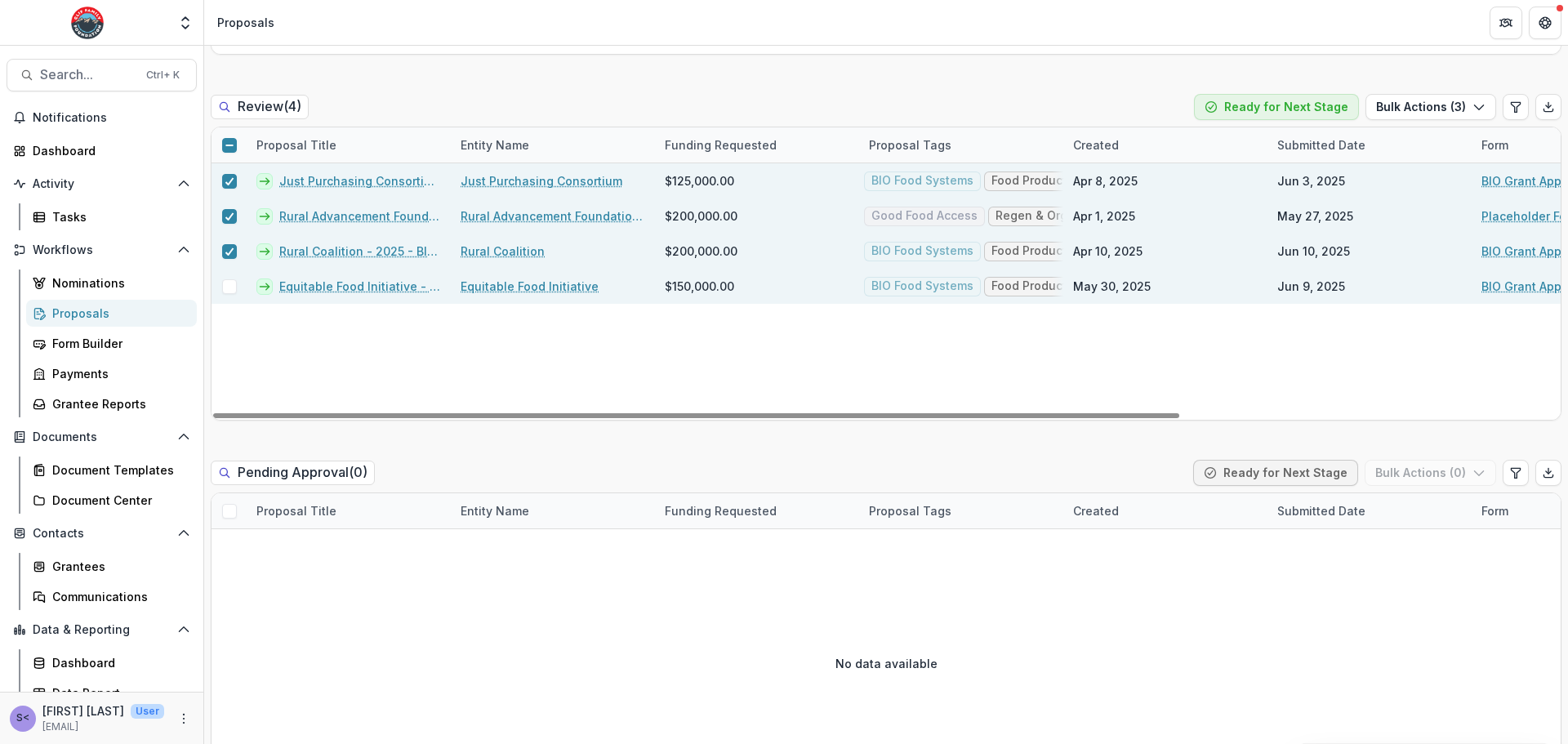click at bounding box center [229, 287] 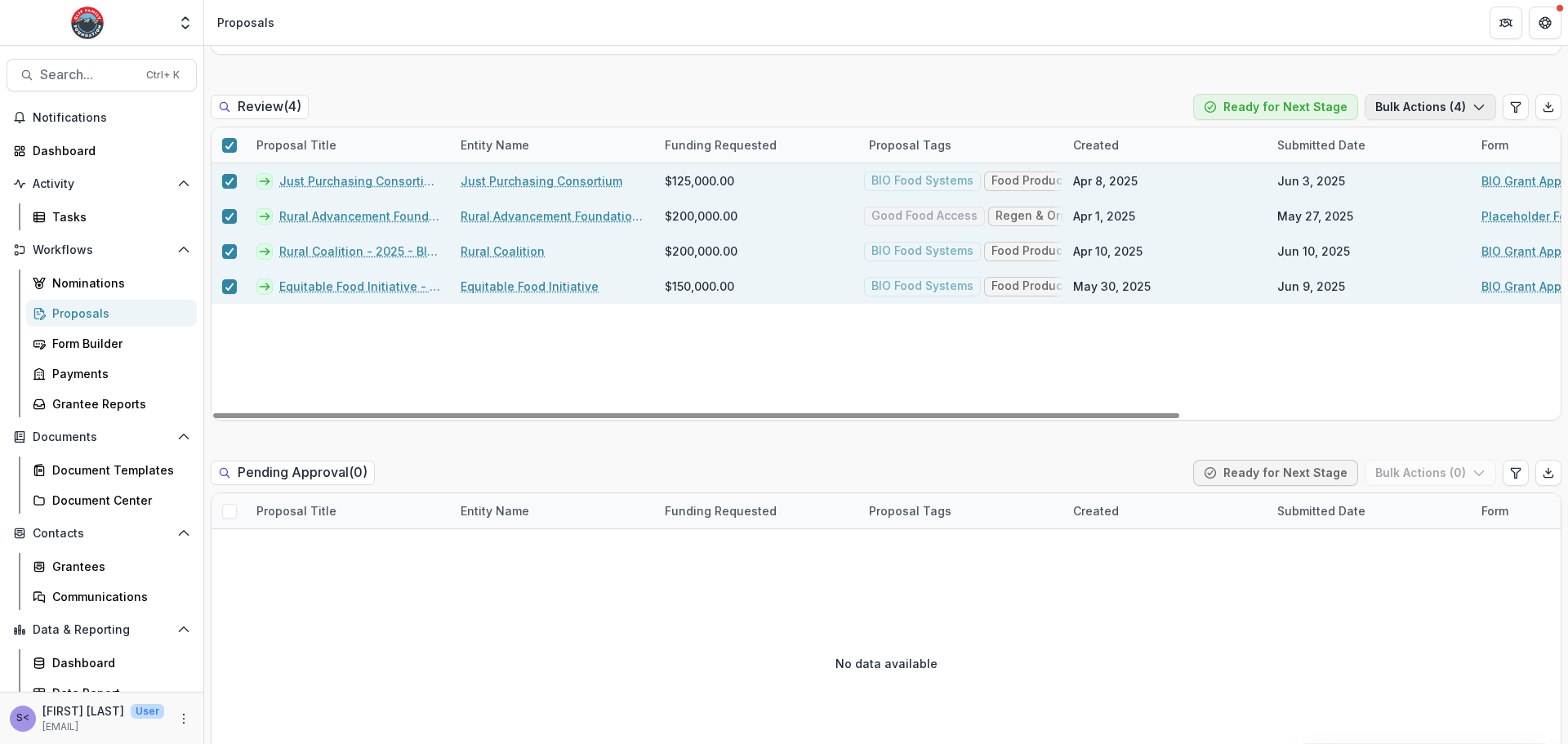 click on "Bulk Actions ( 4 )" at bounding box center (1430, 107) 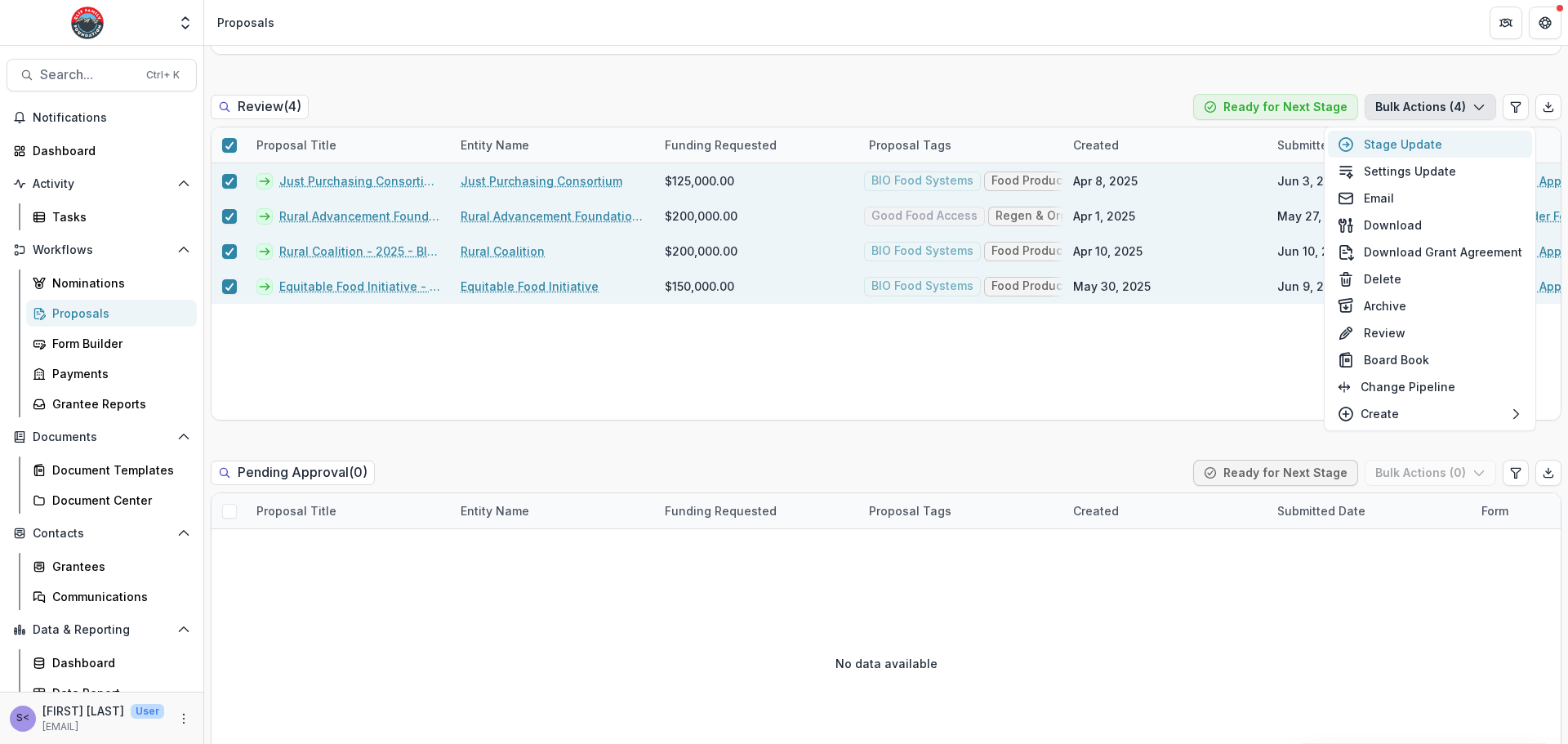 click on "Stage Update" at bounding box center (1430, 144) 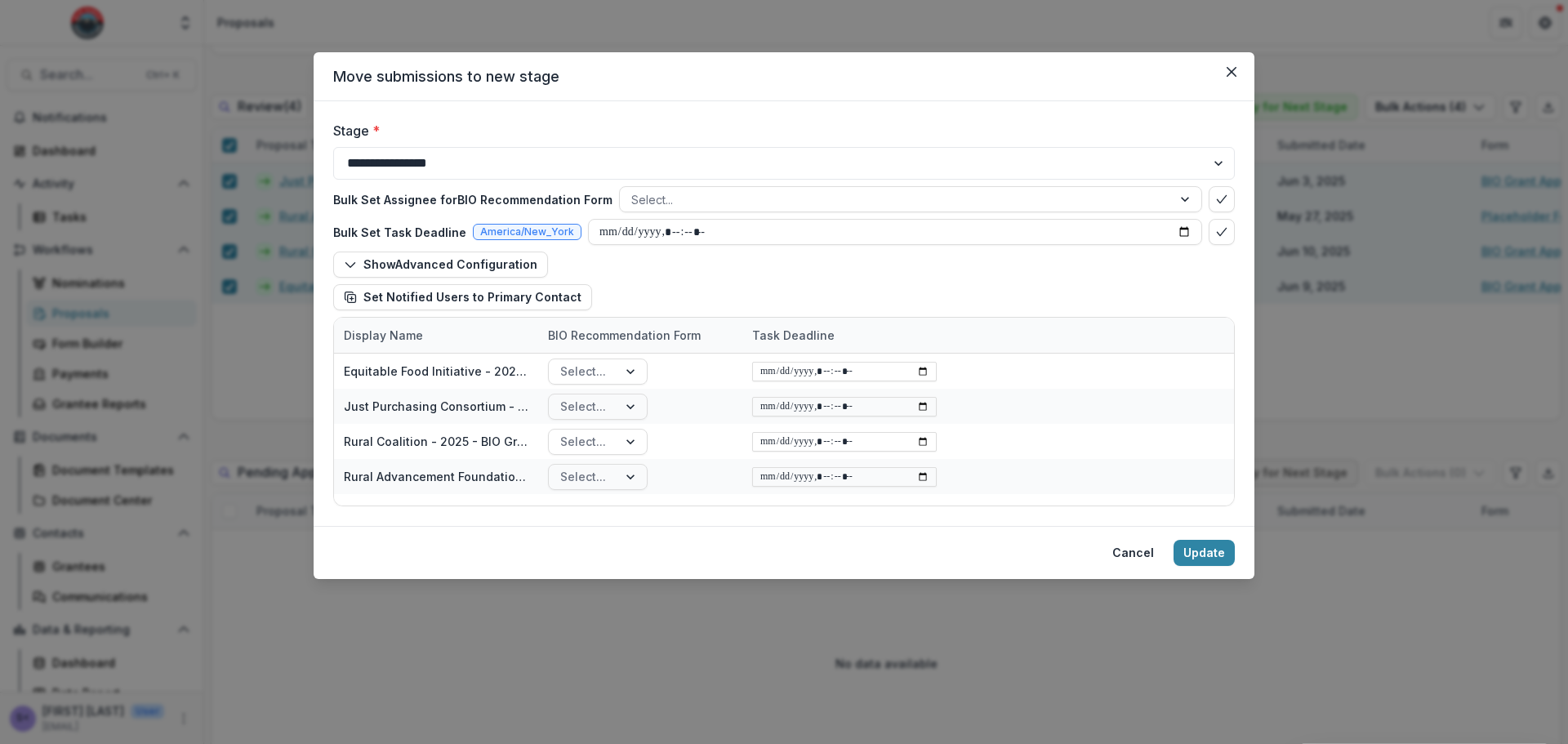 type 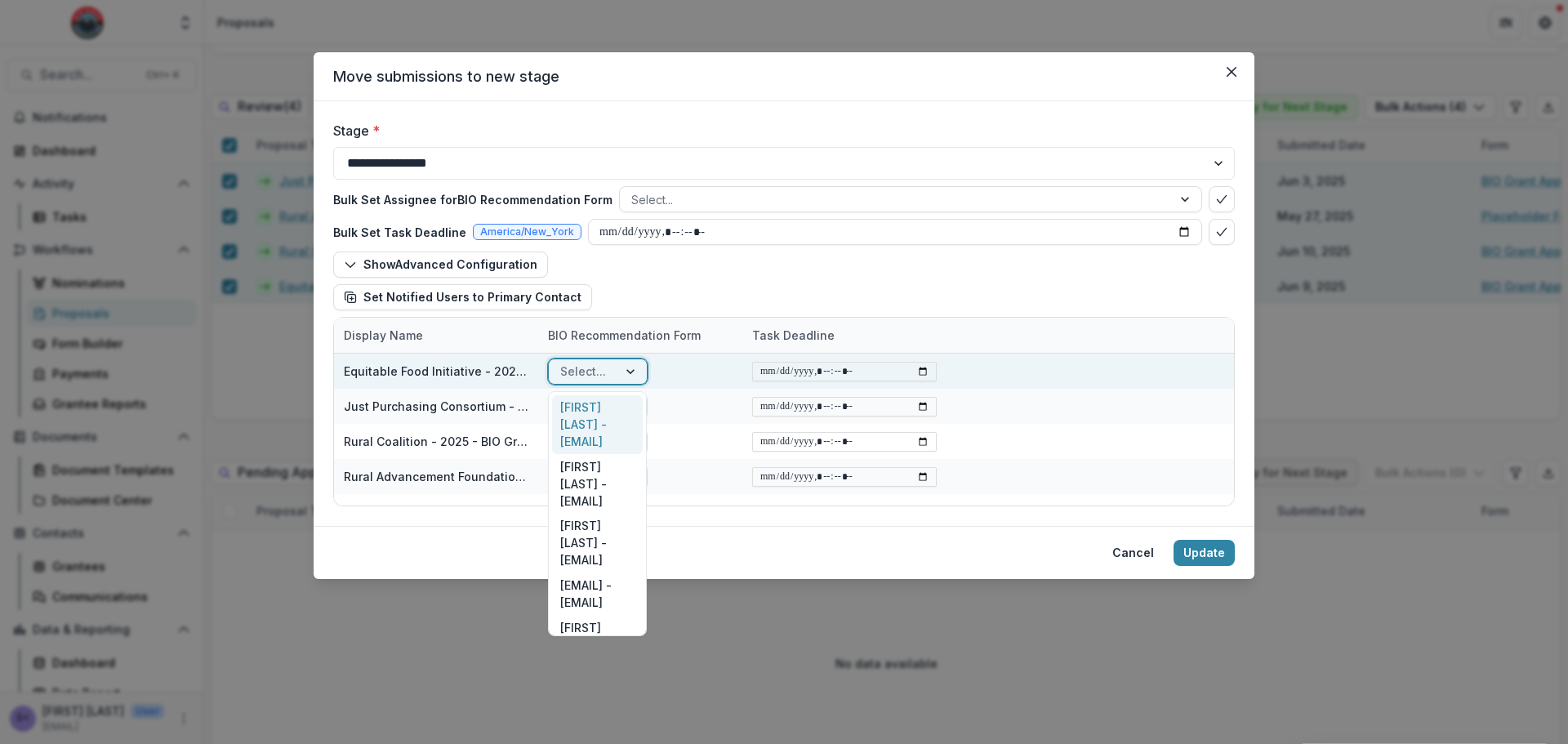click at bounding box center (583, 371) 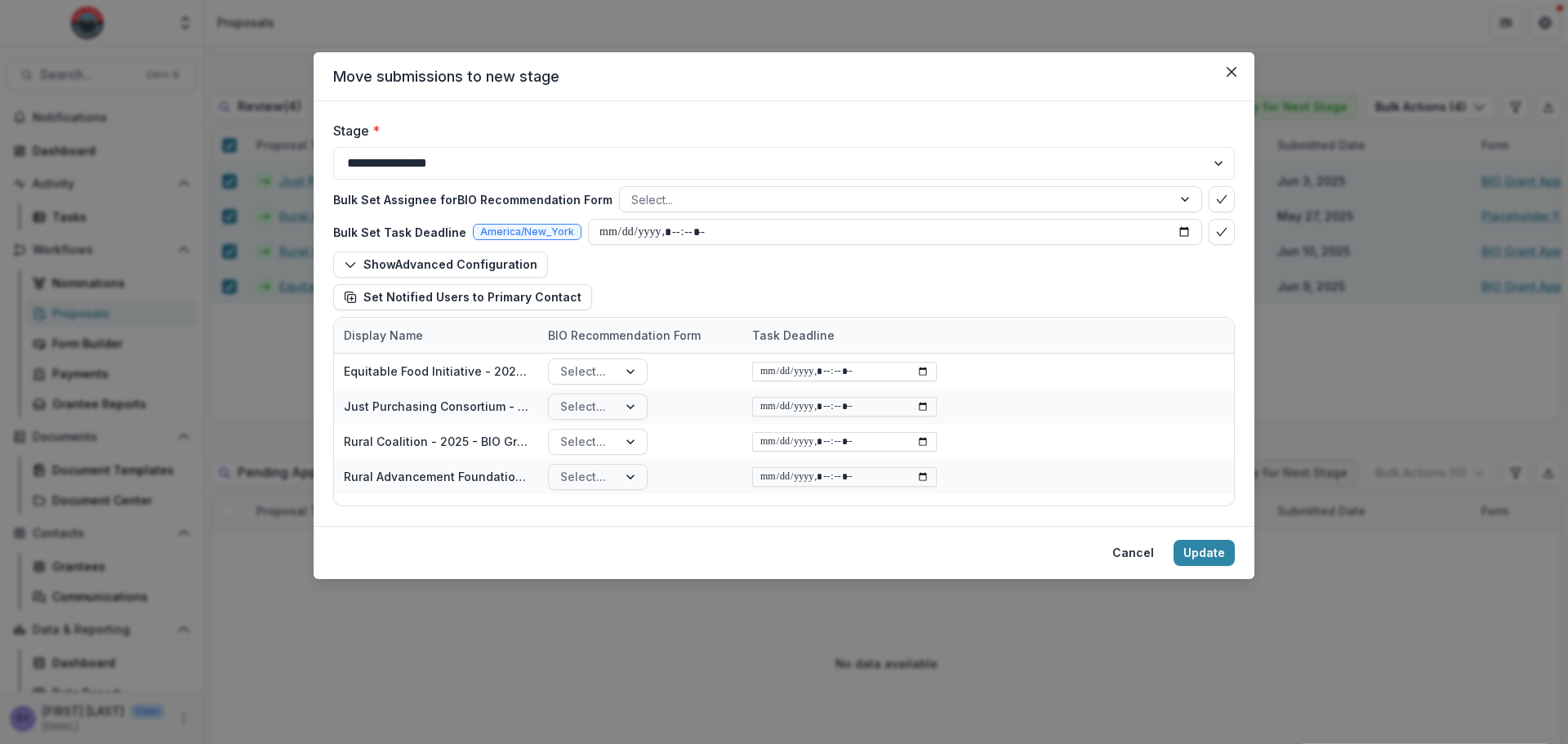 click on "Show  Advanced Configuration Set Notified Users to Primary Contact" at bounding box center (784, 281) 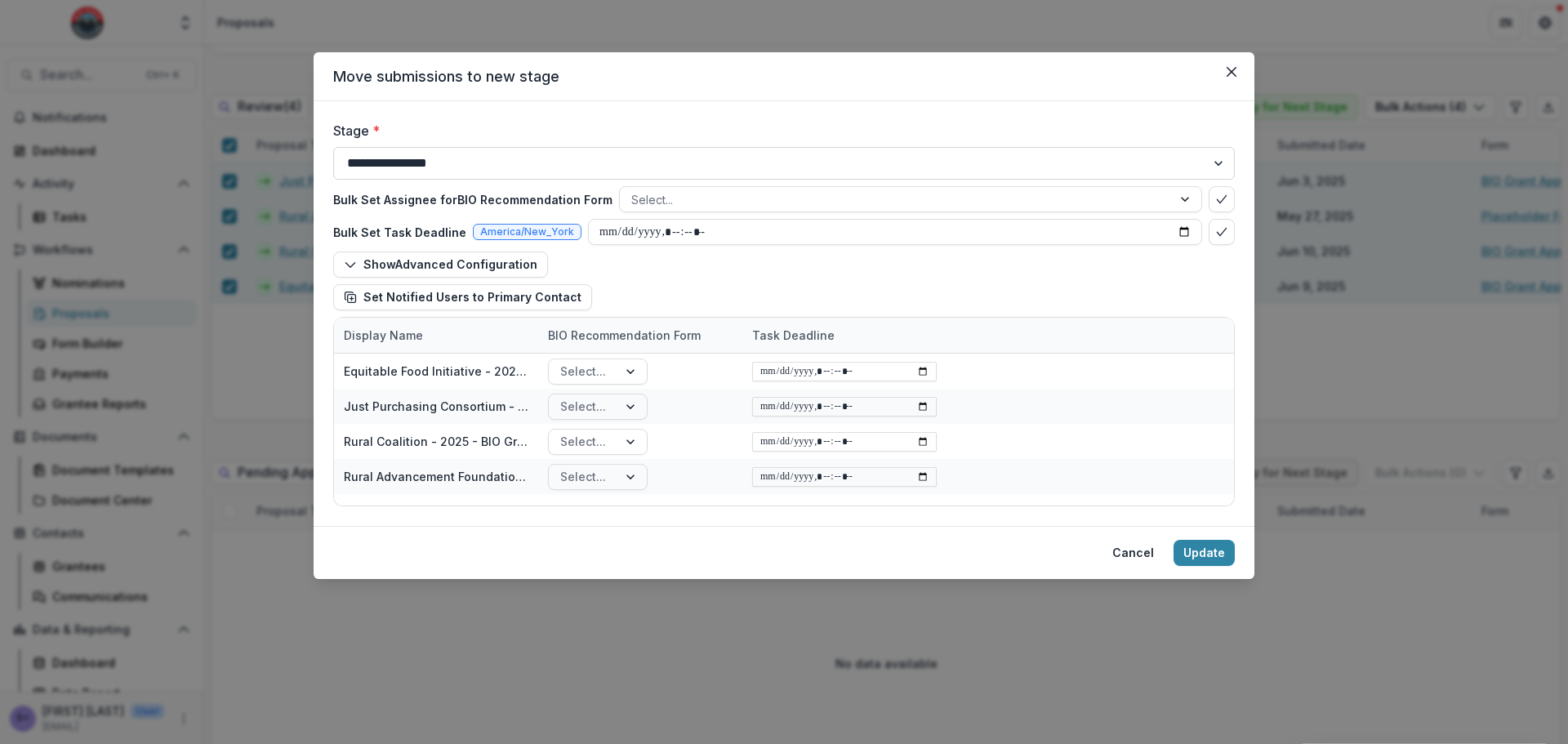 click on "**********" at bounding box center (784, 163) 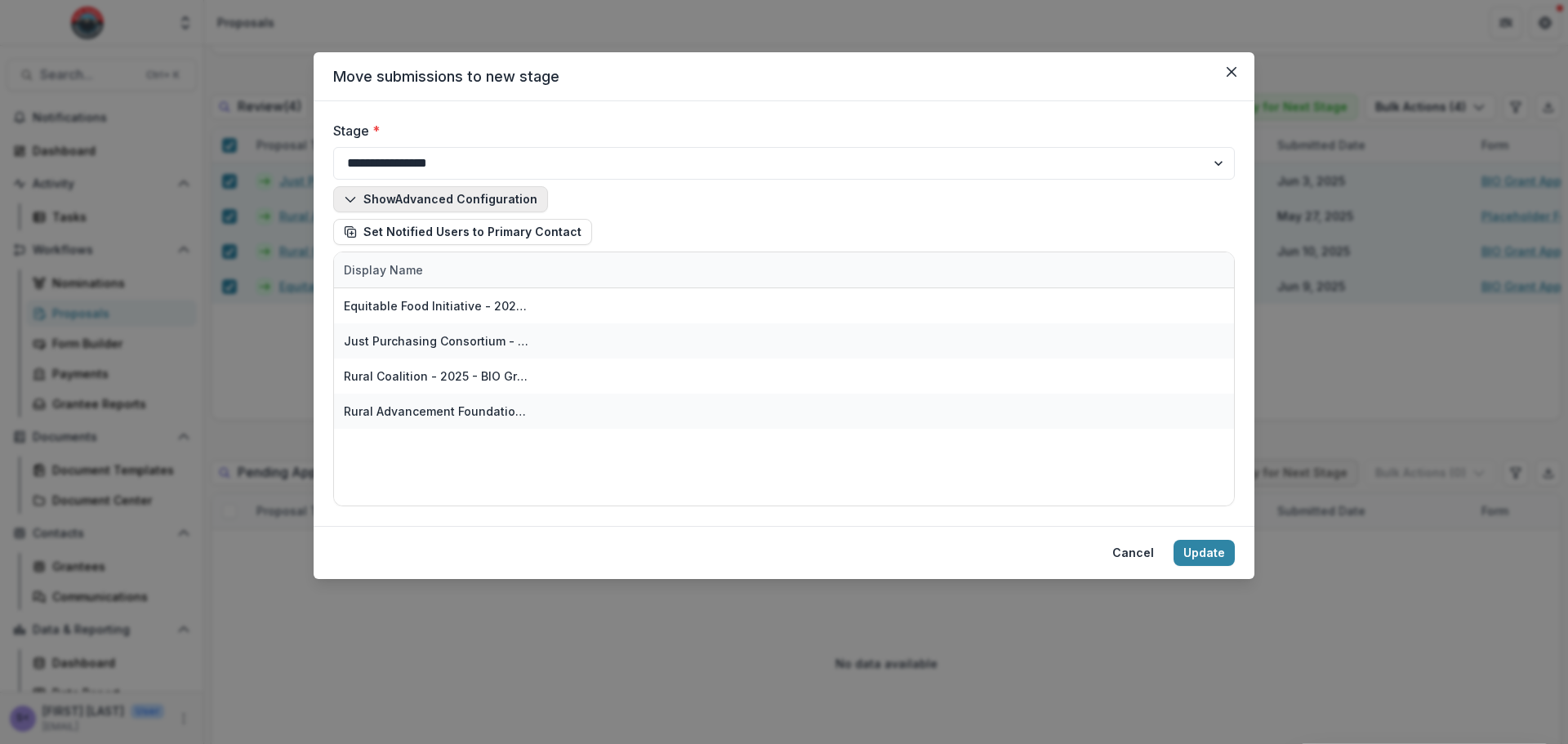 click on "Show  Advanced Configuration" at bounding box center [440, 199] 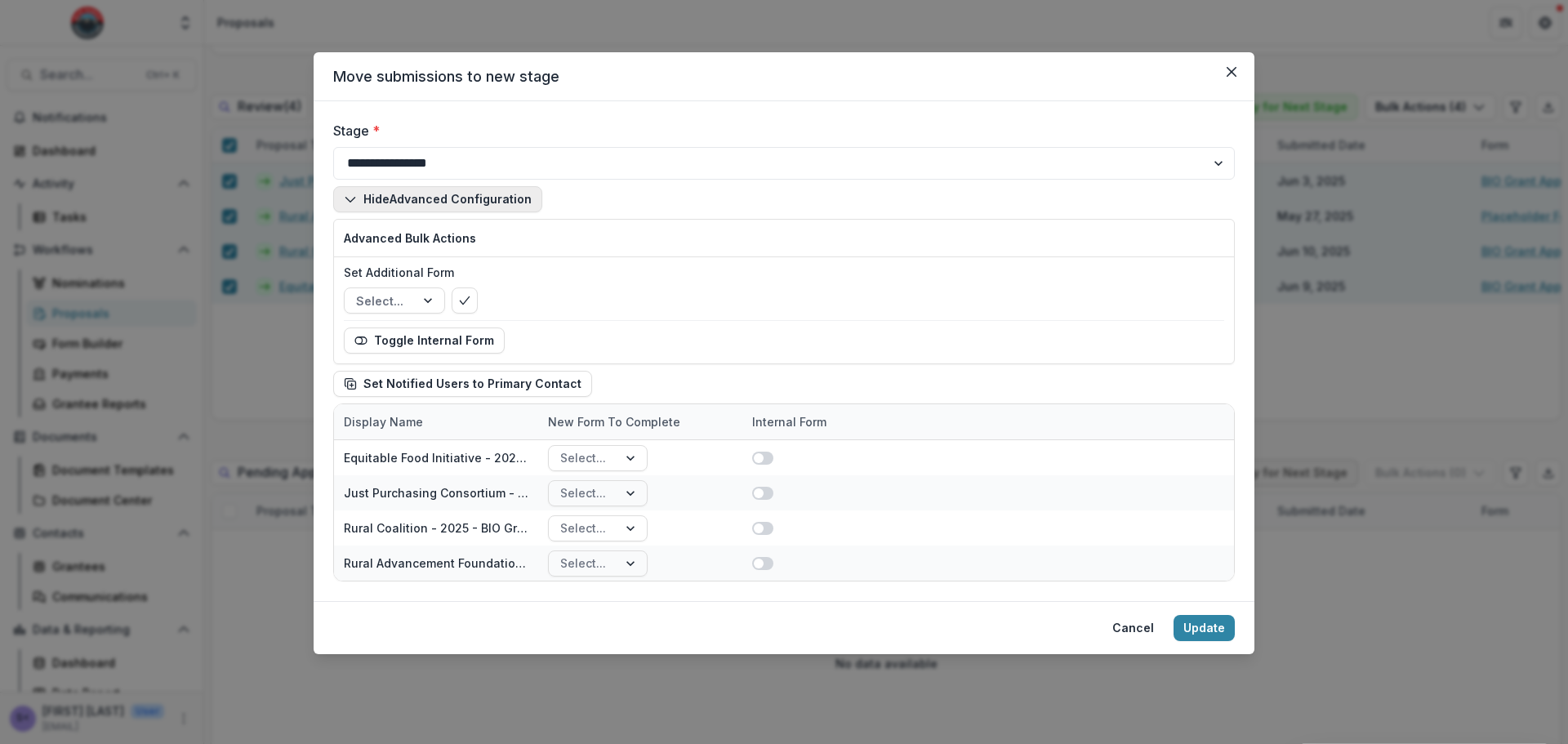 click on "Hide  Advanced Configuration" at bounding box center [438, 199] 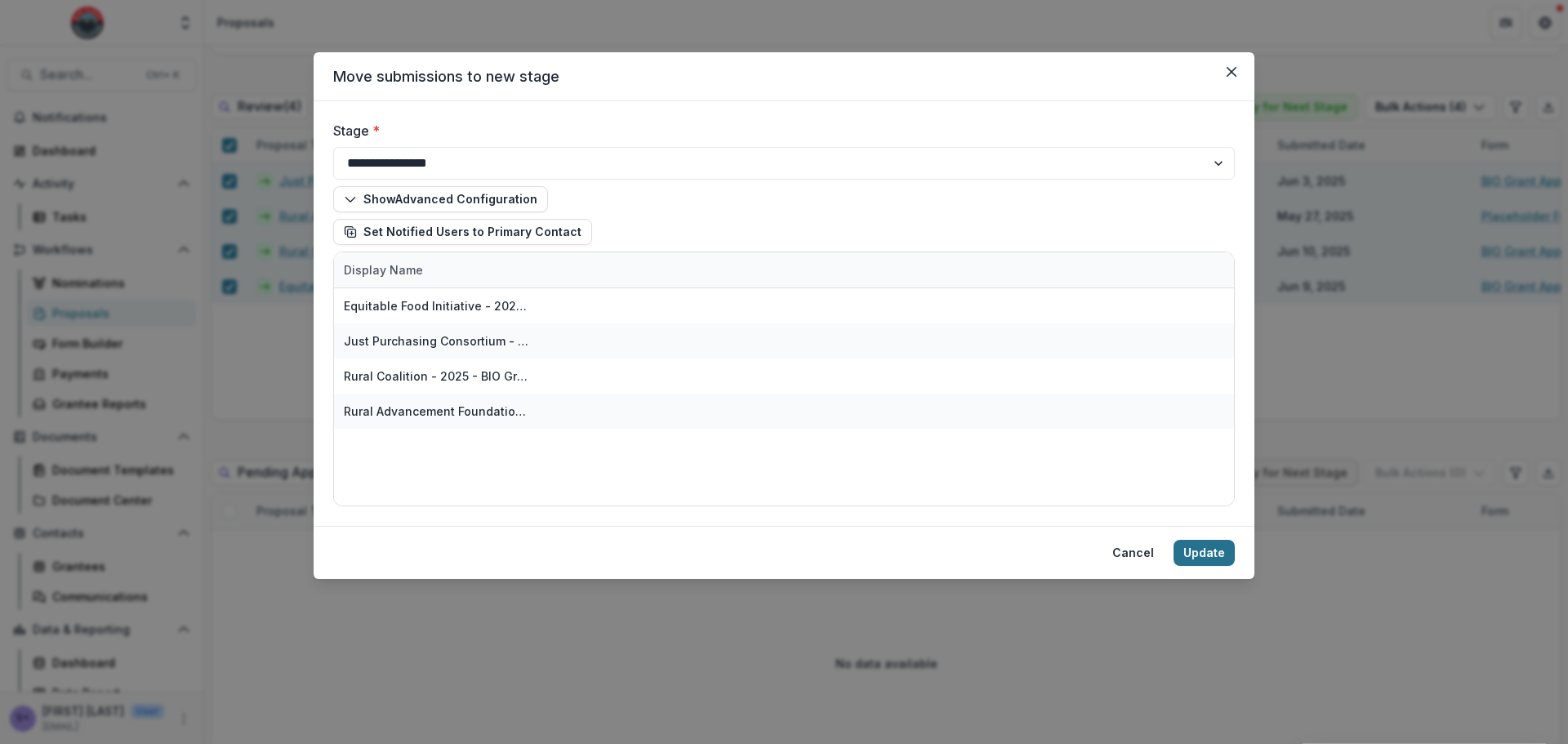 click on "Update" at bounding box center [1204, 553] 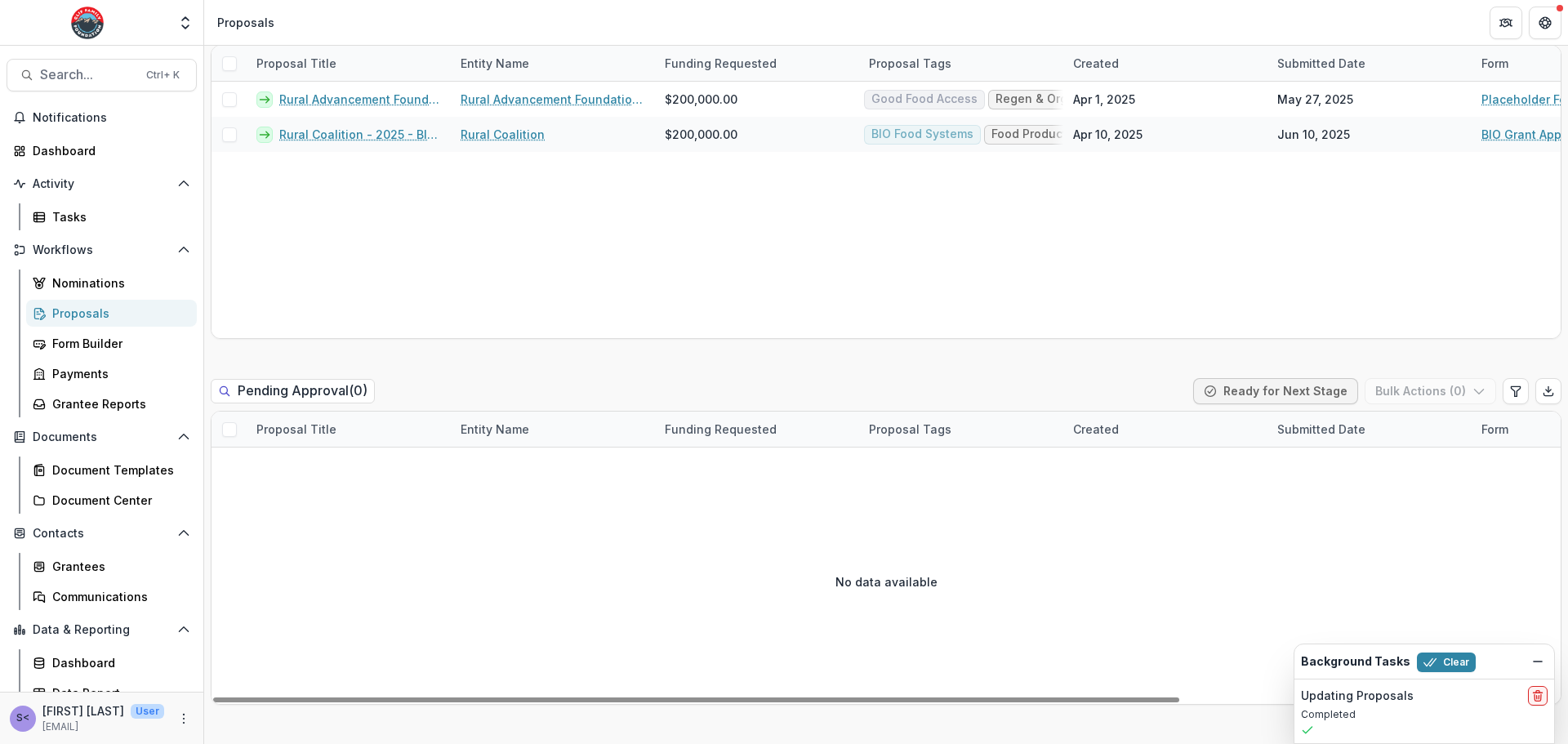 scroll, scrollTop: 1423, scrollLeft: 0, axis: vertical 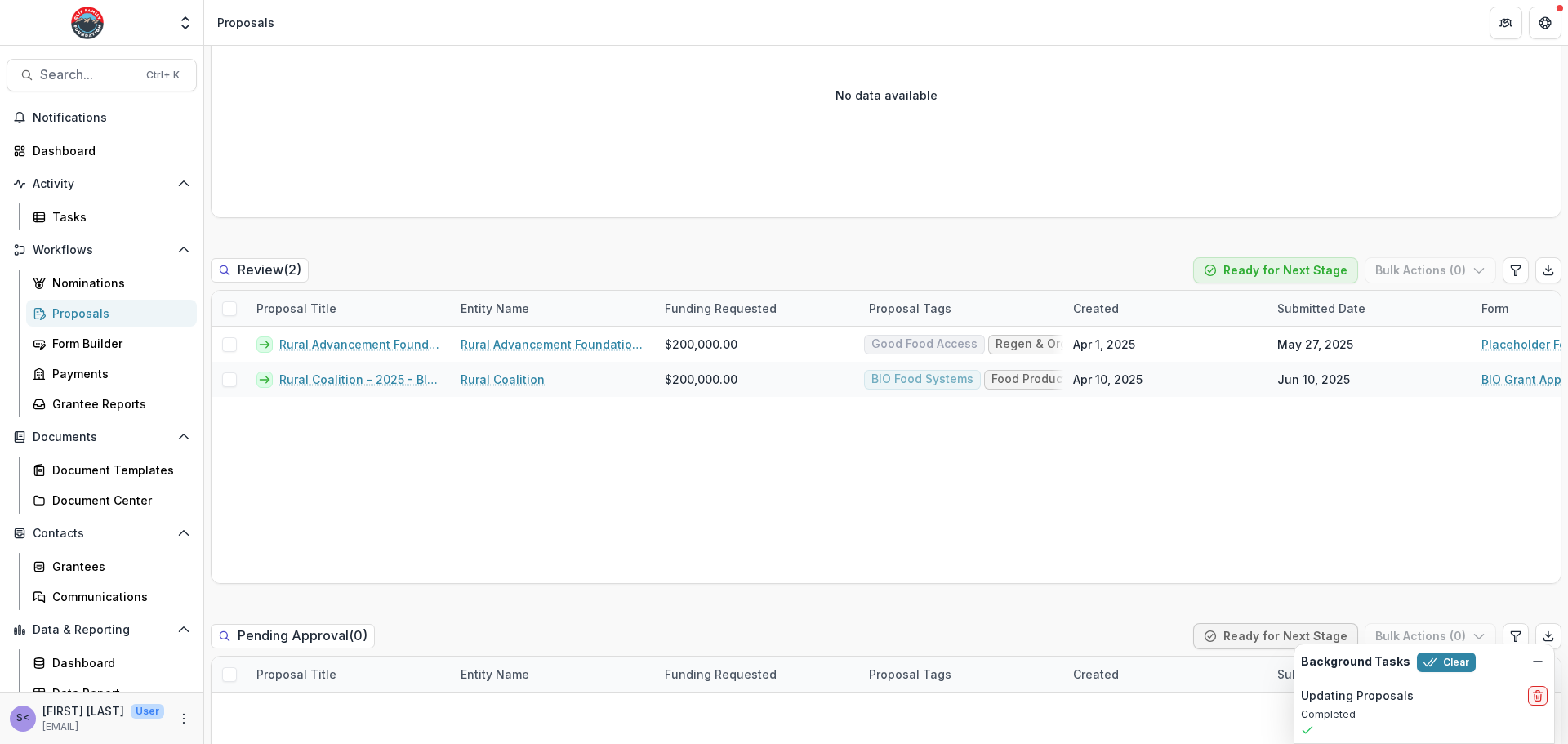 click on "Updating Proposals" at bounding box center [1357, 696] 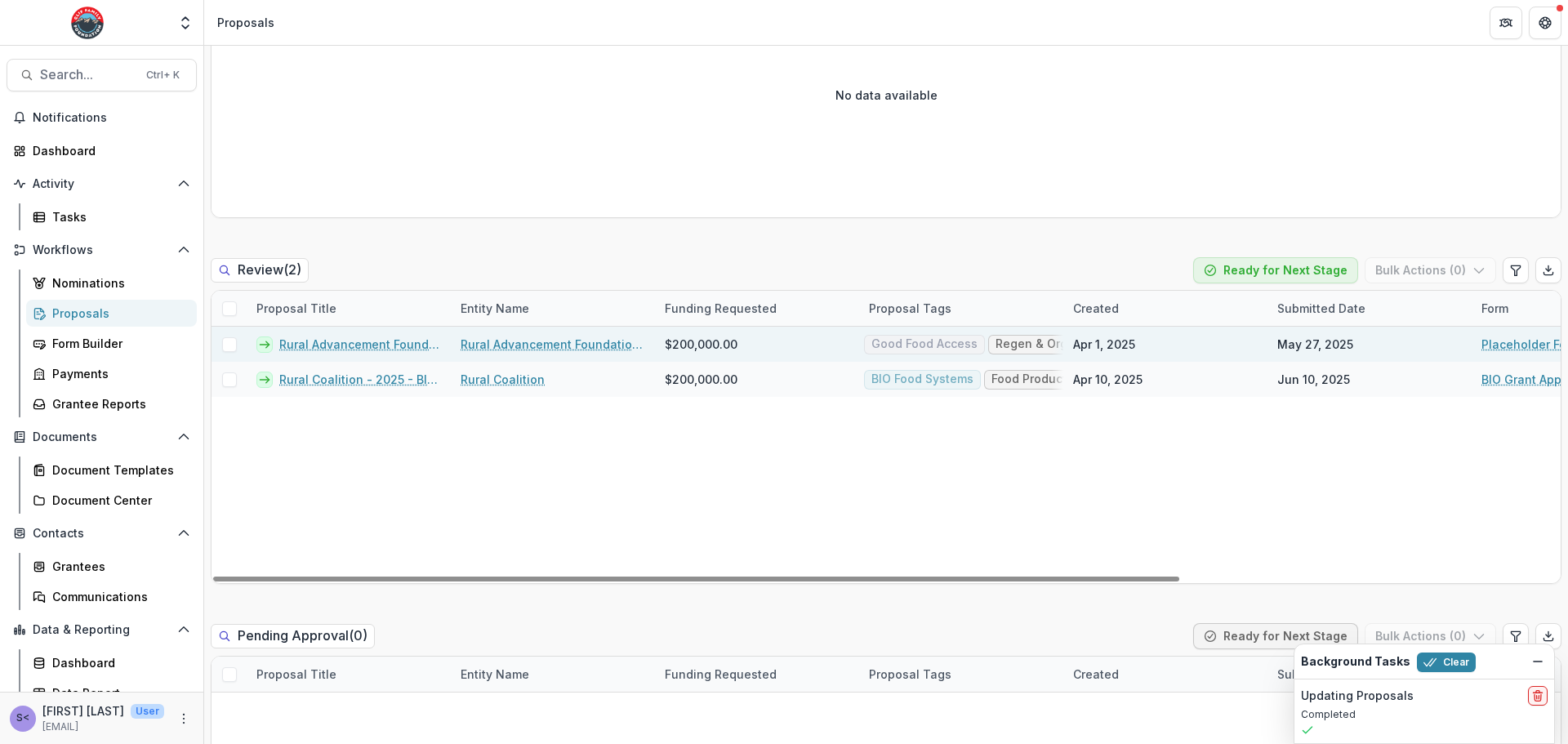 click at bounding box center [229, 345] 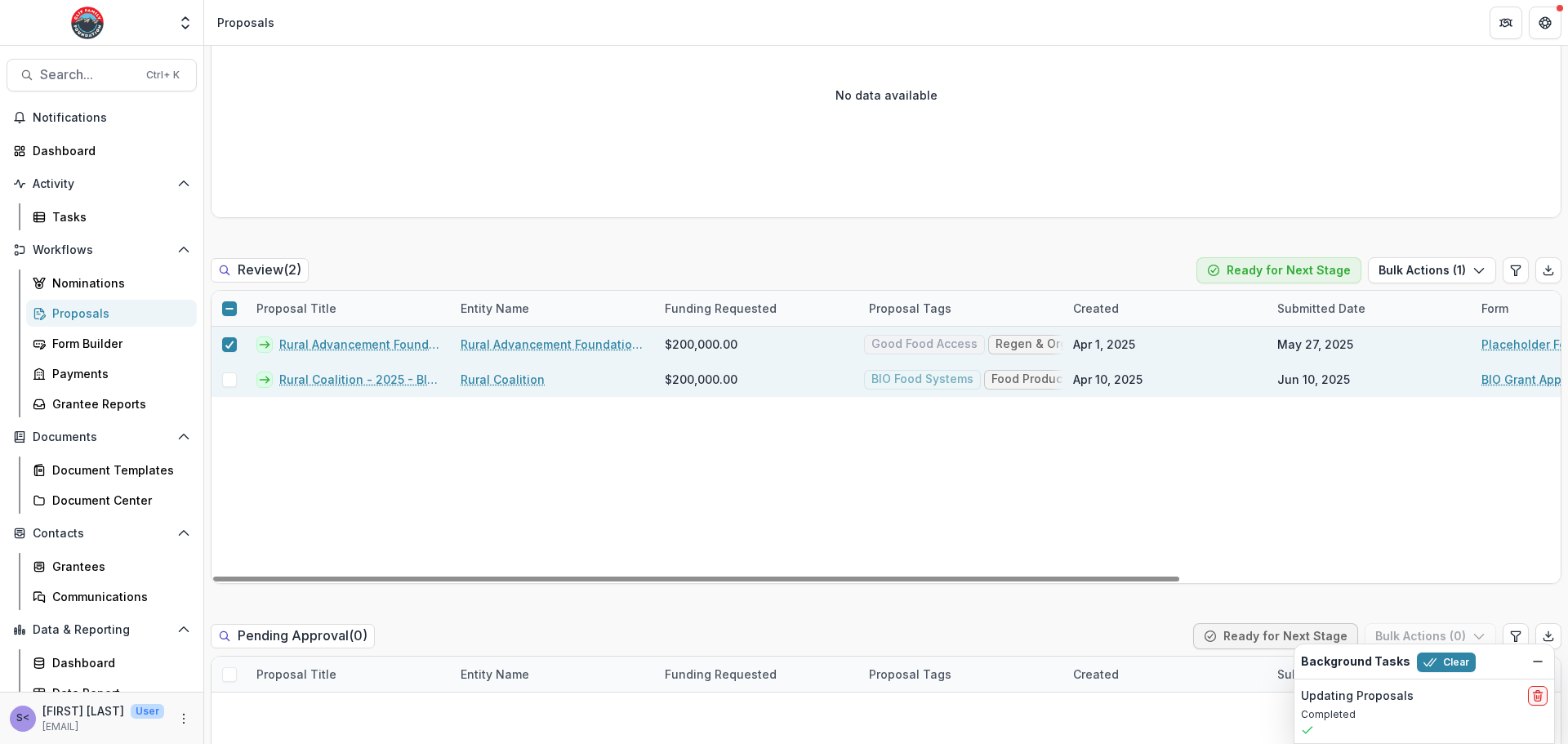 click at bounding box center [229, 380] 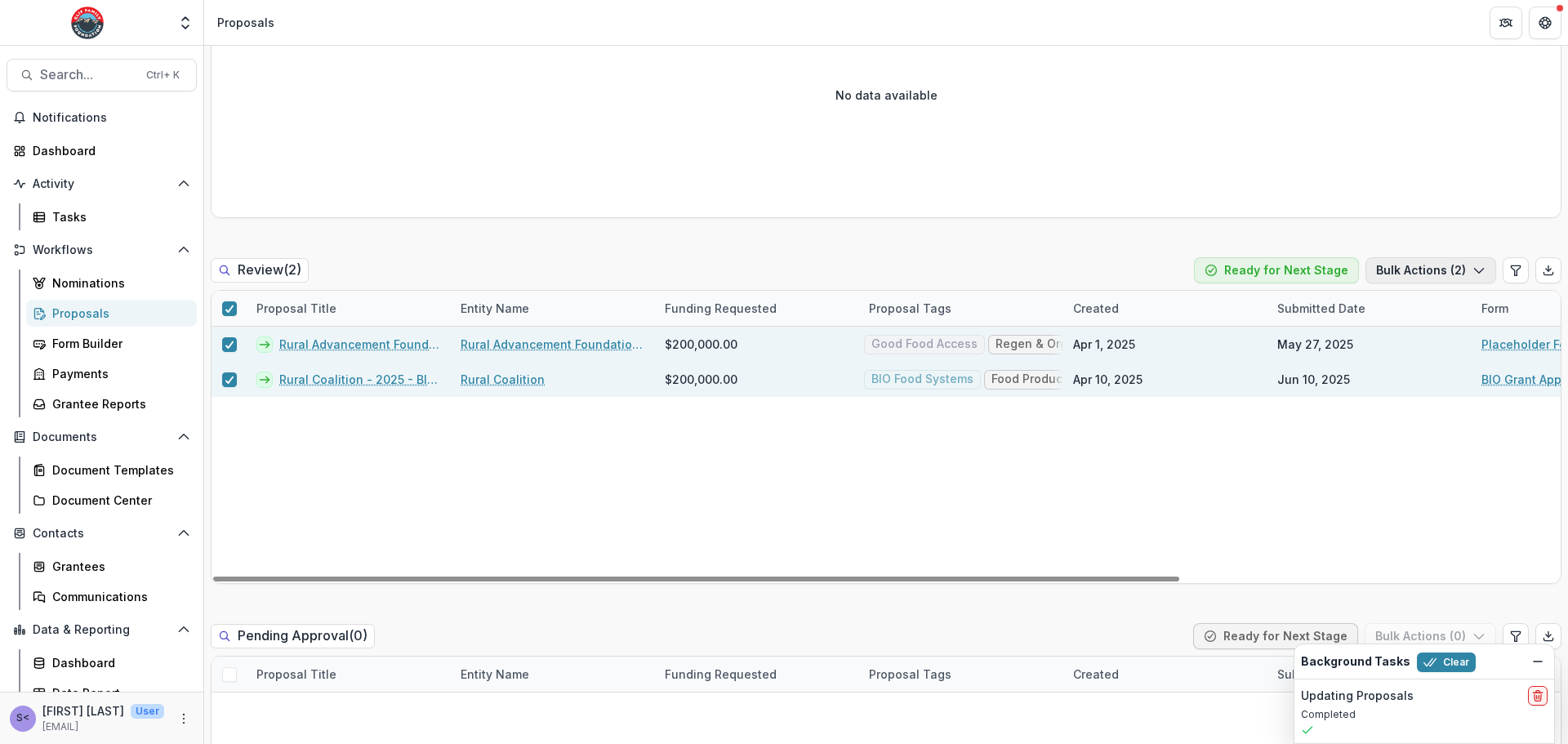 click on "Bulk Actions ( 2 )" at bounding box center (1431, 270) 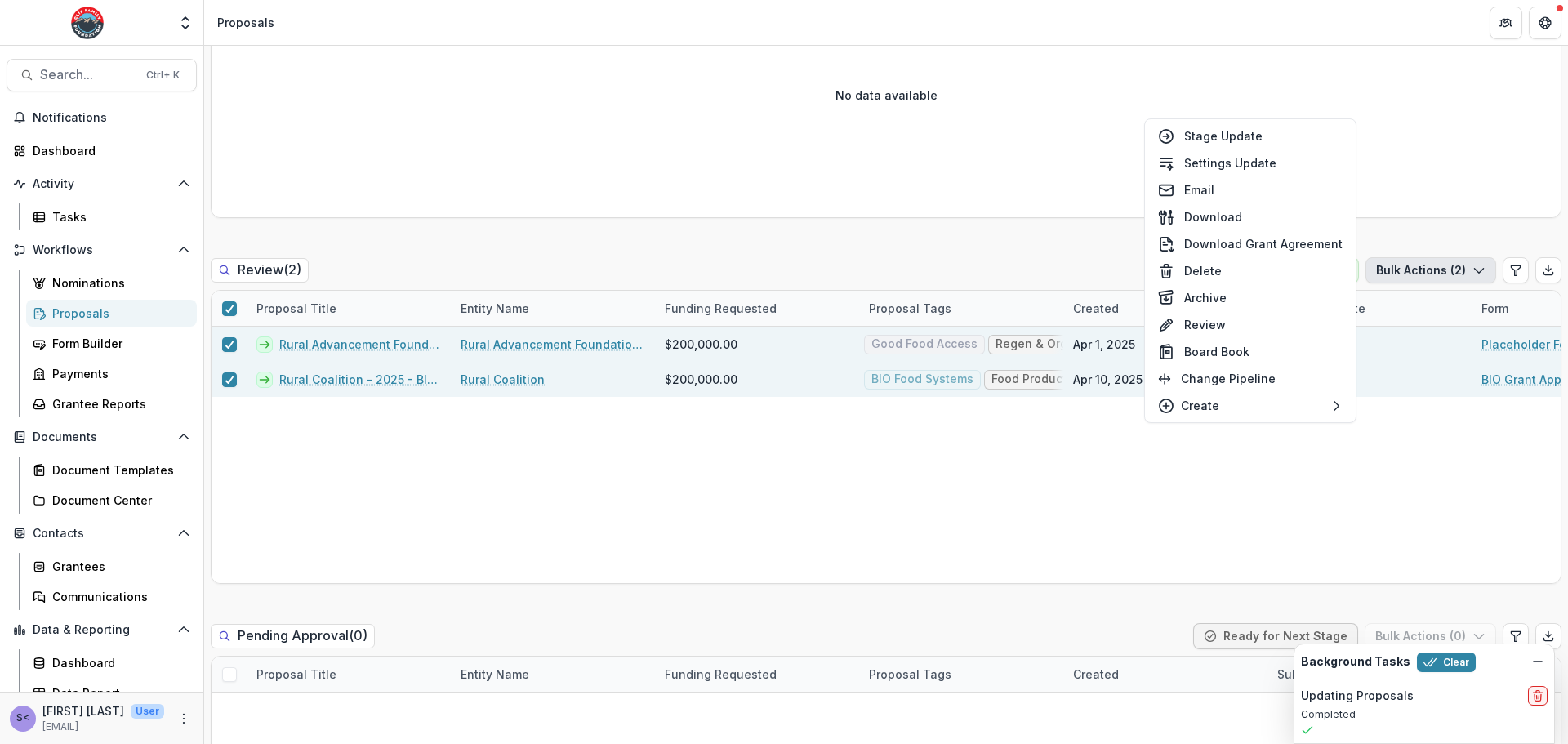 click on "Stage Update Settings Update Email Download Download Grant Agreement Delete Archive Review Board Book Change Pipeline Create Payment Reports Reminders Proposals Tasks" at bounding box center (1250, 270) 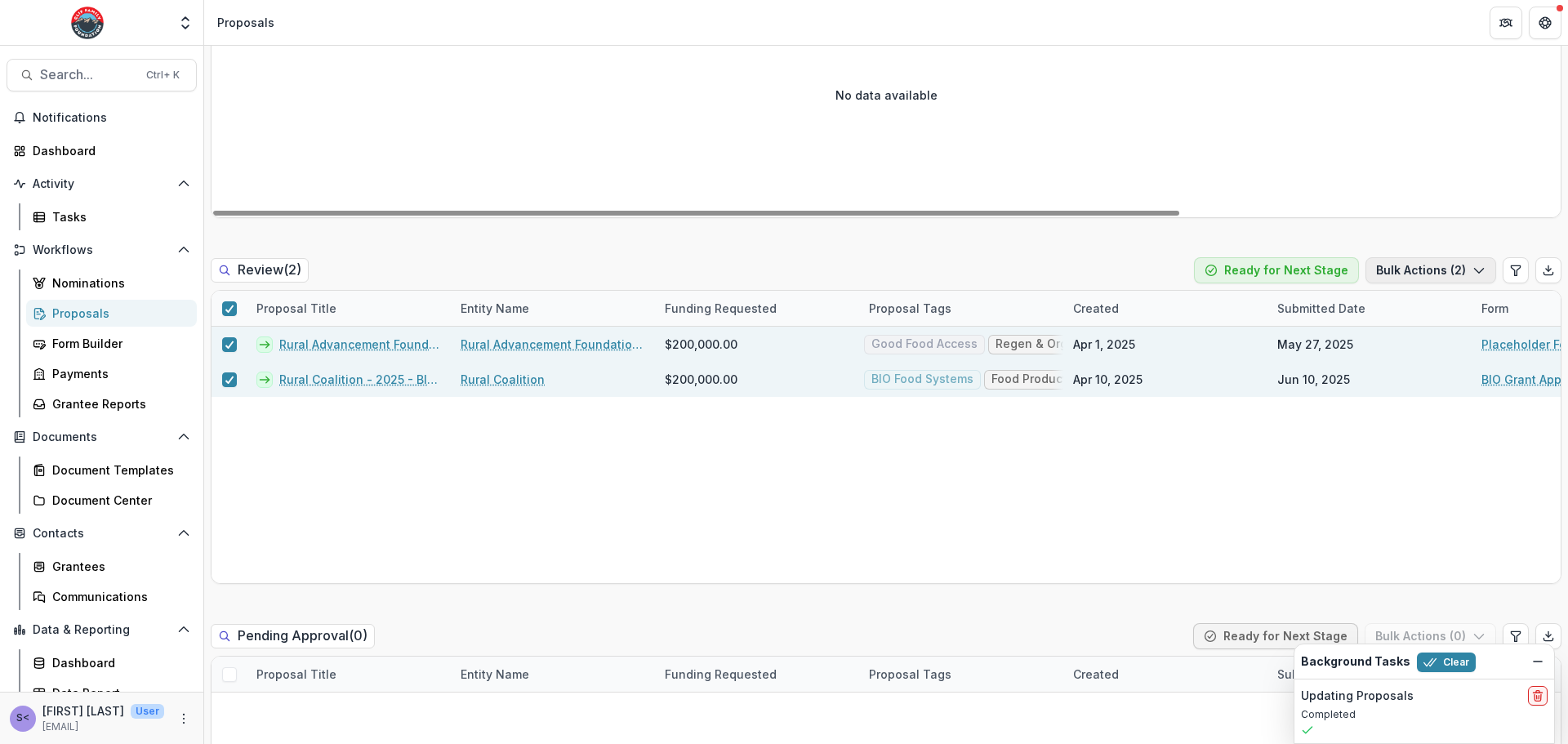 click on "Bulk Actions ( 2 )" at bounding box center (1431, 270) 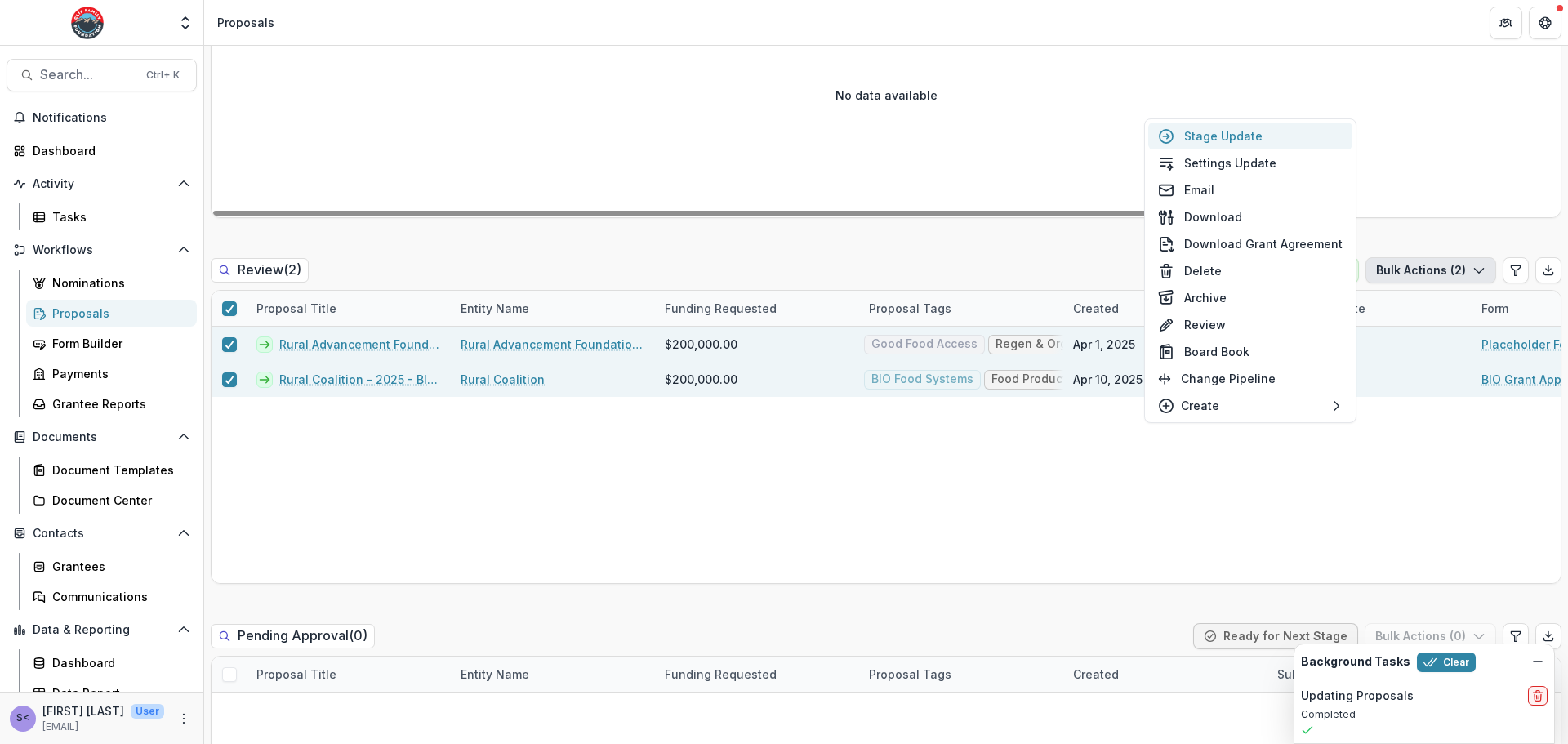 click on "Stage Update" at bounding box center [1250, 136] 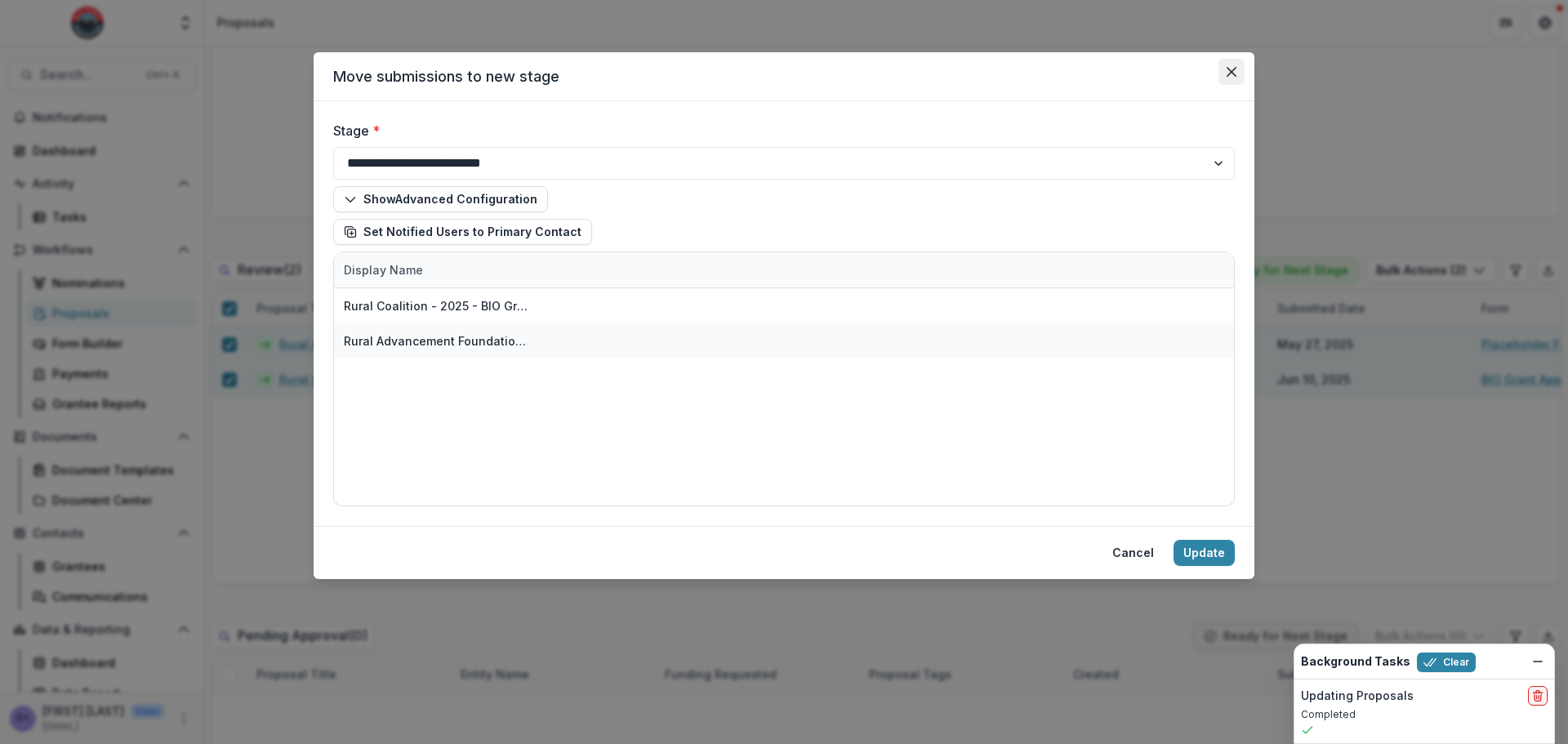 click at bounding box center (1232, 72) 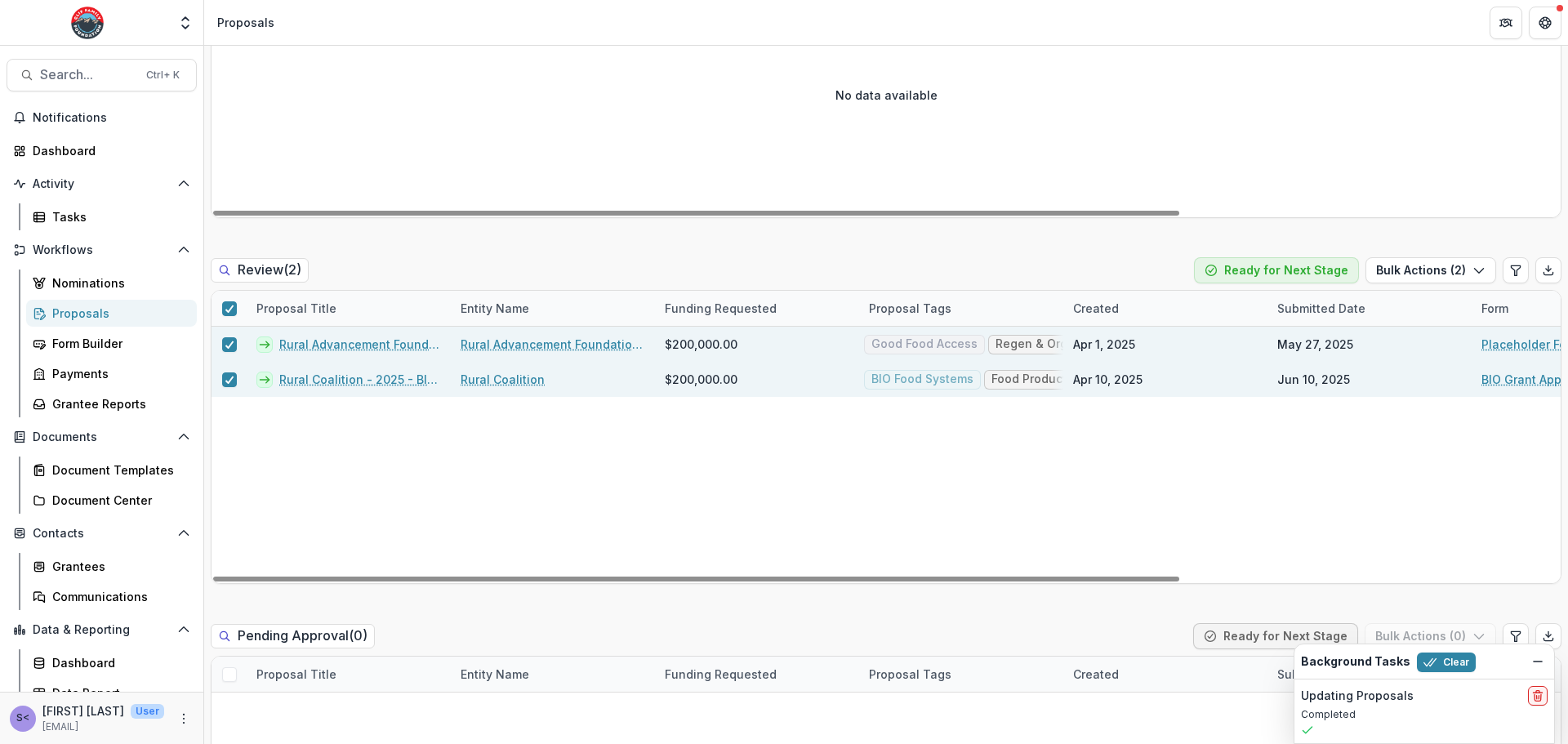 click on "Rural Advancement Foundation International-USA - 2025 - Placeholder Form Rural Advancement Foundation International-USA $200,000.00 Good Food Access  Regen & Organic Farming Apr 1, 2025 May 27, 2025 Placeholder Form 0 Rural Coalition - 2025 - BIO Grant Application Rural Coalition $200,000.00 BIO Food Systems  Food Production Workers  Regen & Organic Farming Apr 10, 2025 Jun 10, 2025 BIO Grant Application 0" at bounding box center (1147, 455) 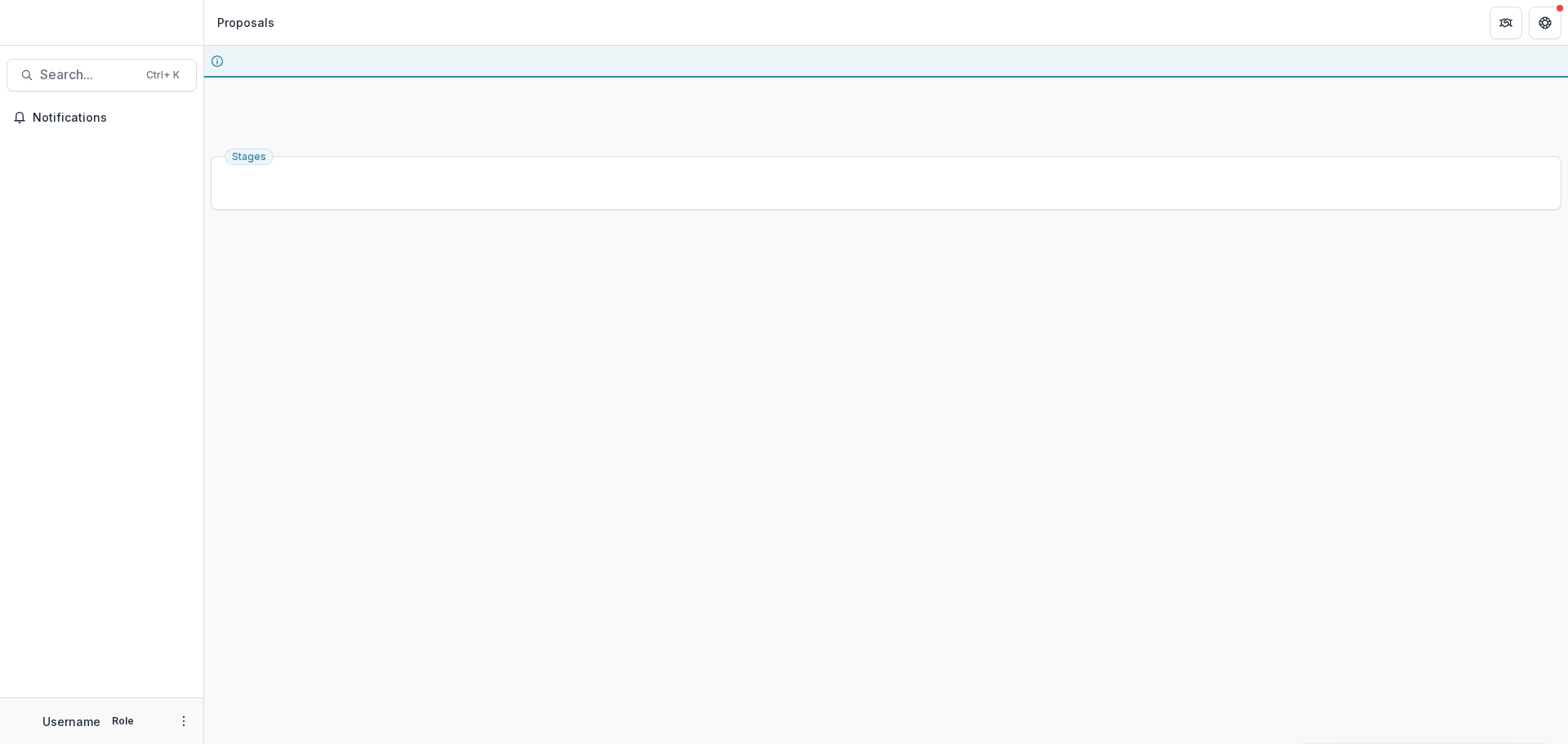 scroll, scrollTop: 0, scrollLeft: 0, axis: both 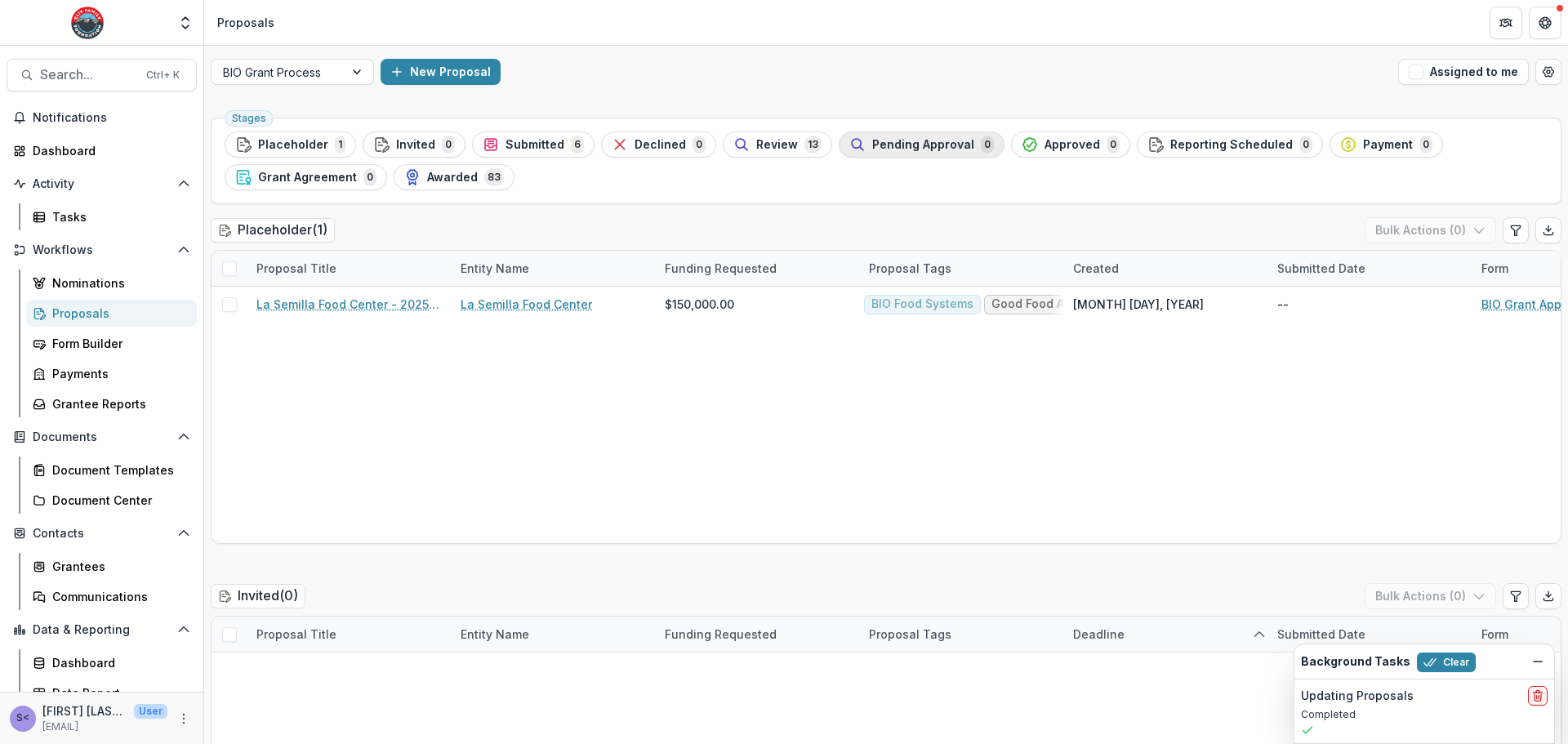 click on "Pending Approval" at bounding box center [923, 145] 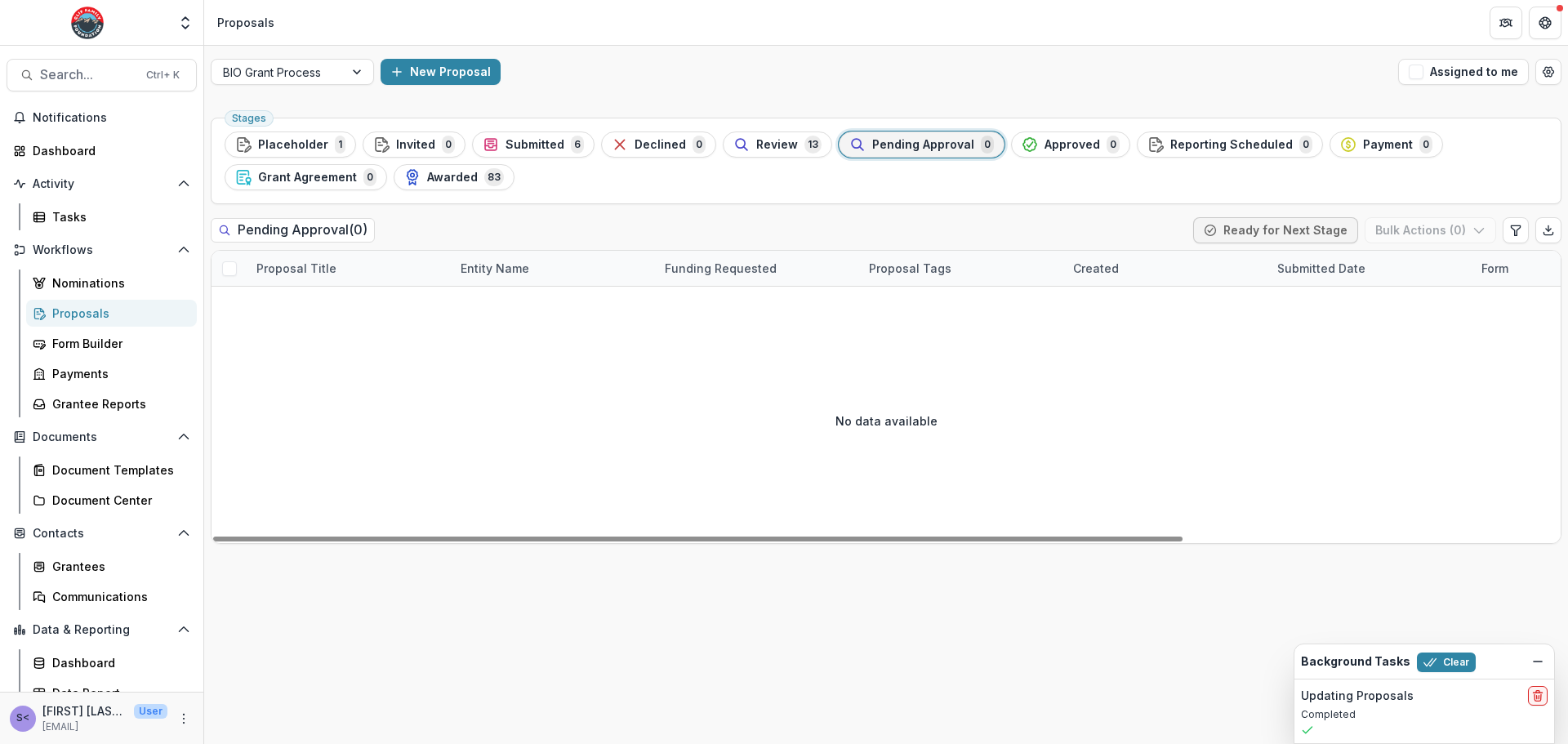 click on "Pending Approval" at bounding box center [923, 145] 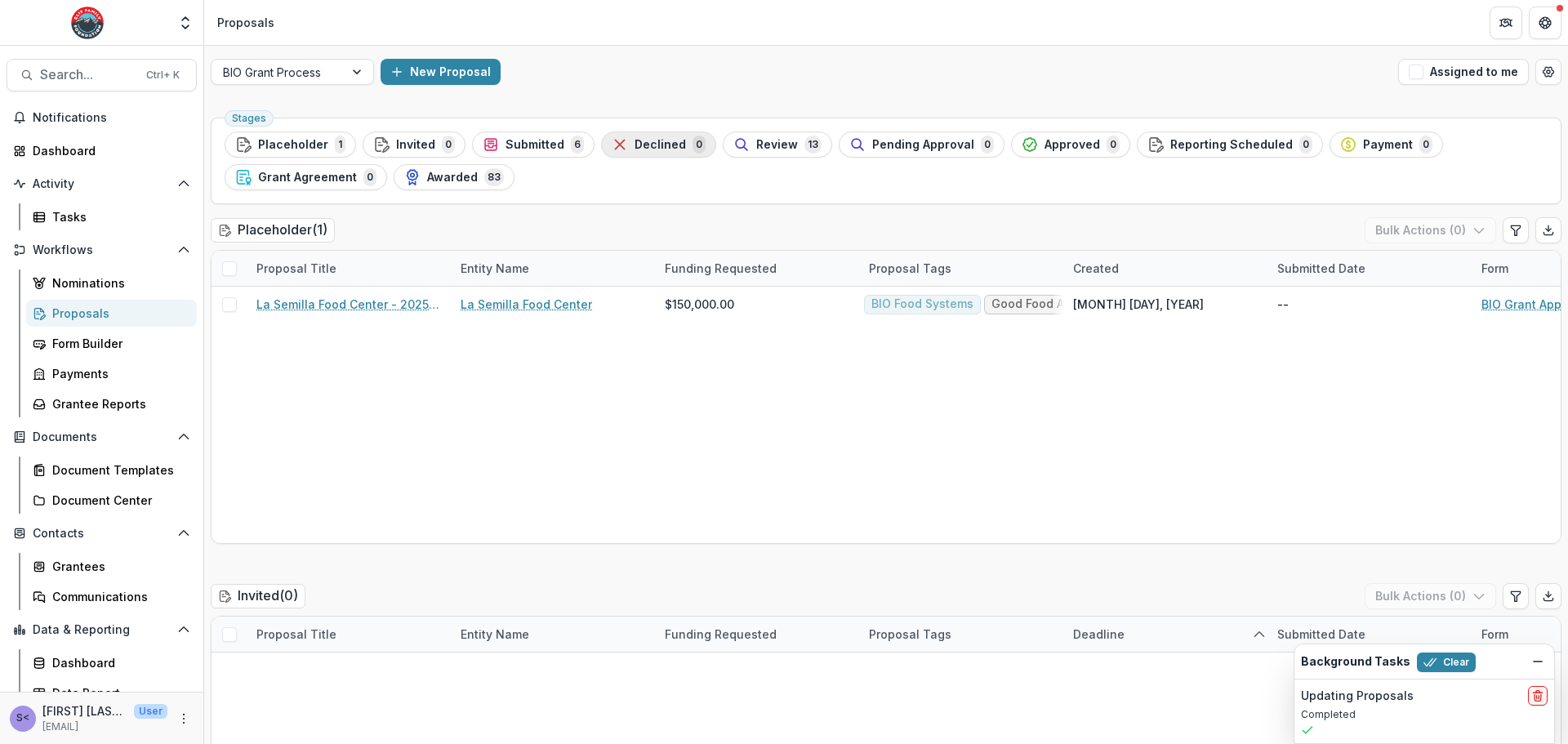 click on "Declined 0" at bounding box center (658, 145) 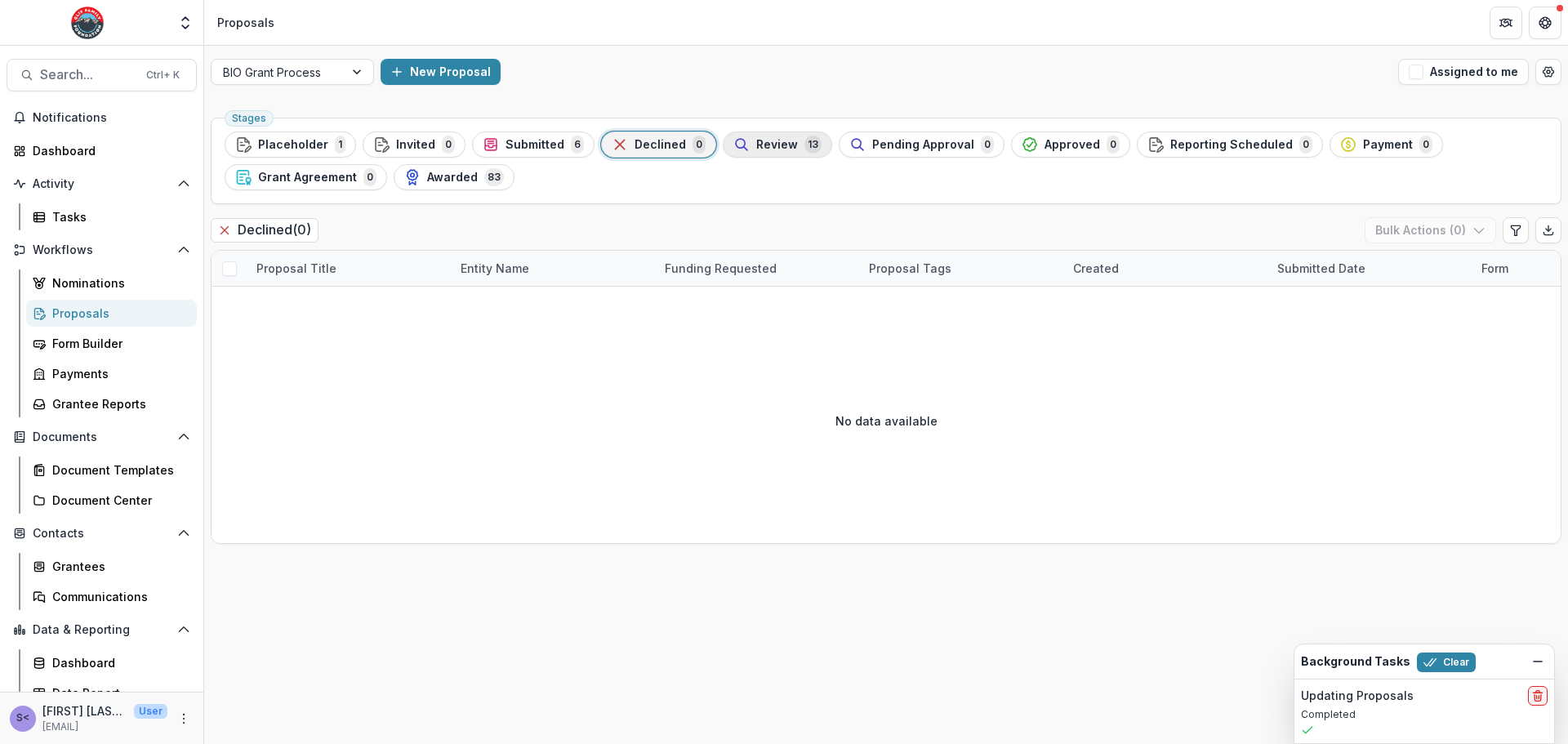 click on "Review" at bounding box center (777, 145) 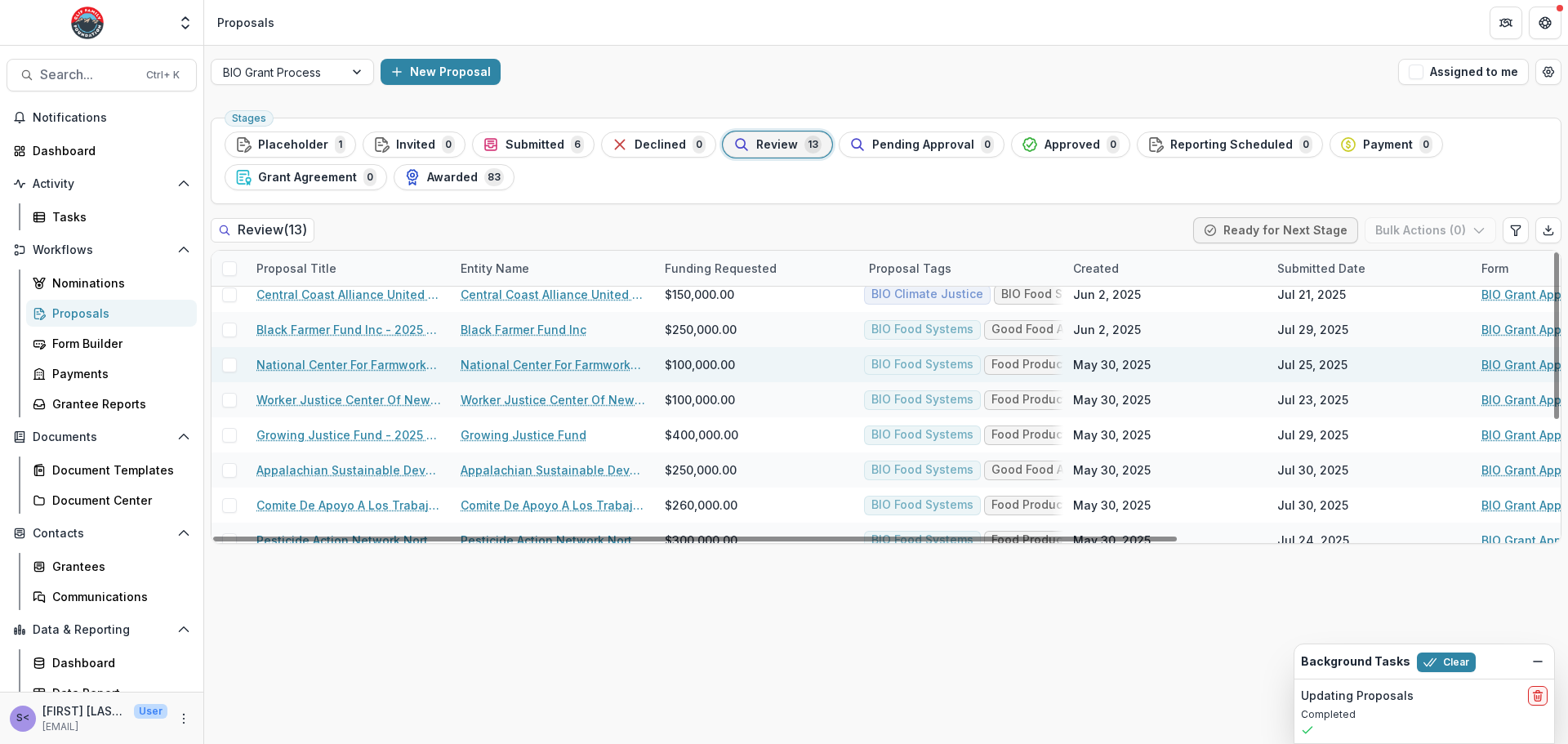 scroll, scrollTop: 0, scrollLeft: 0, axis: both 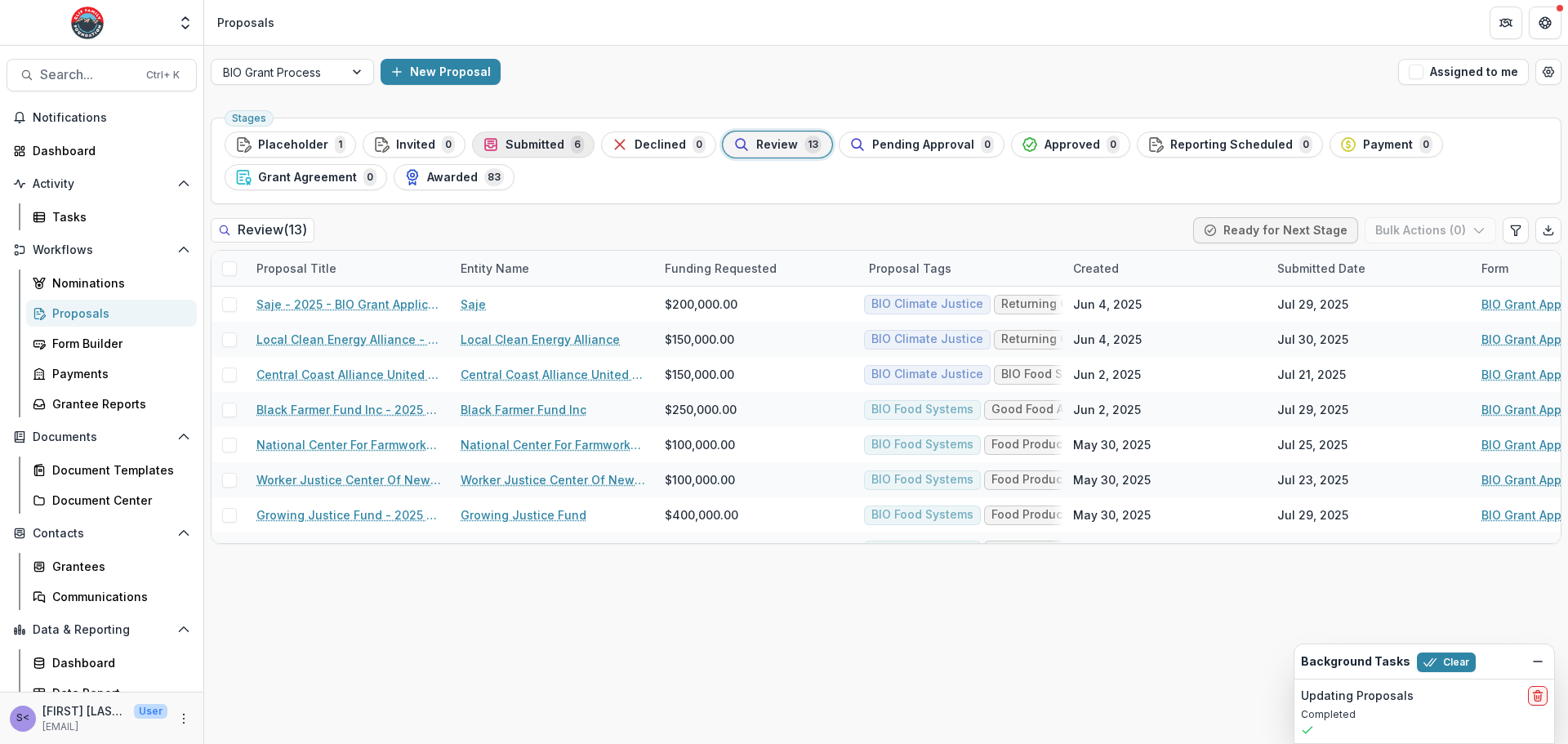 click on "Submitted" at bounding box center (535, 145) 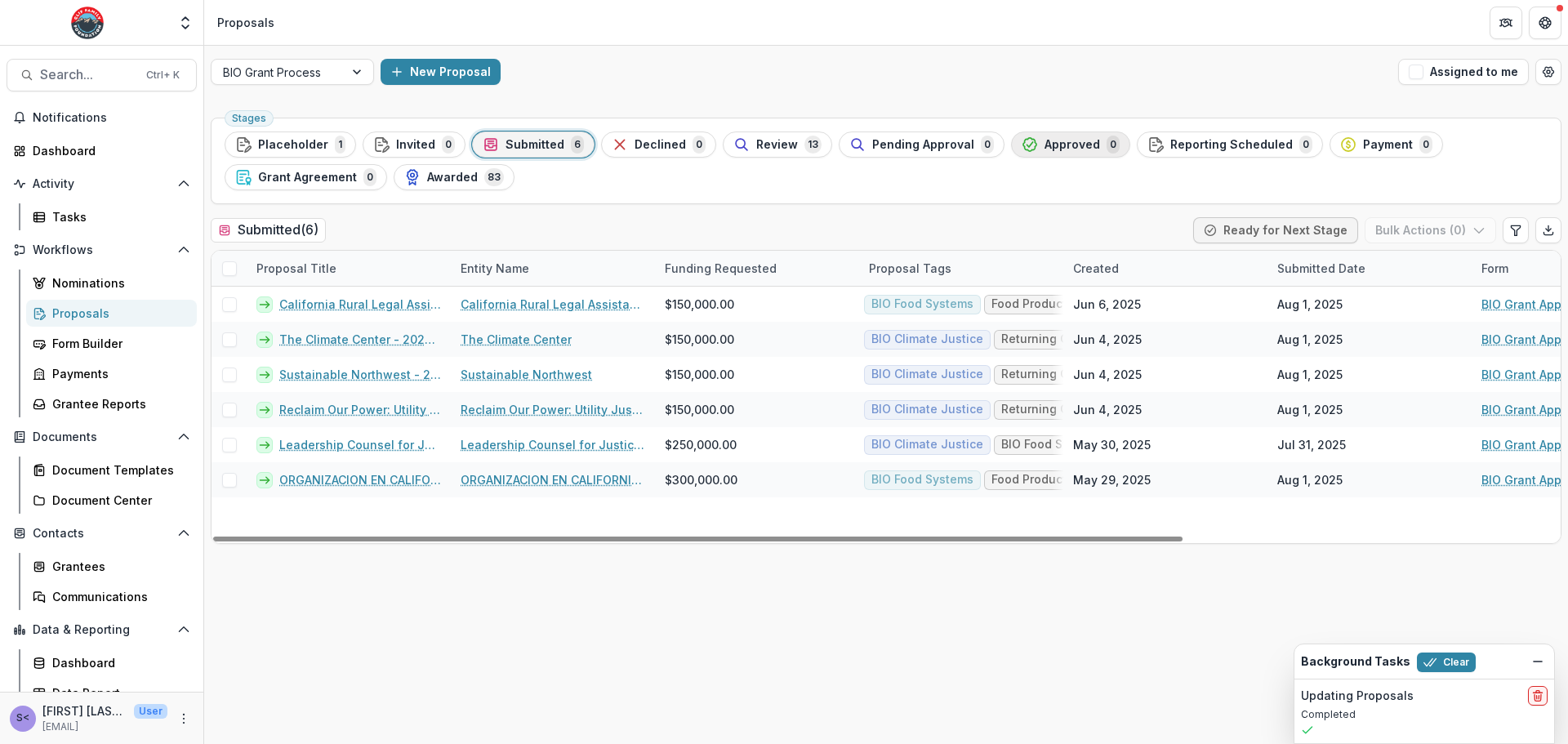 click on "Approved 0" at bounding box center (1071, 145) 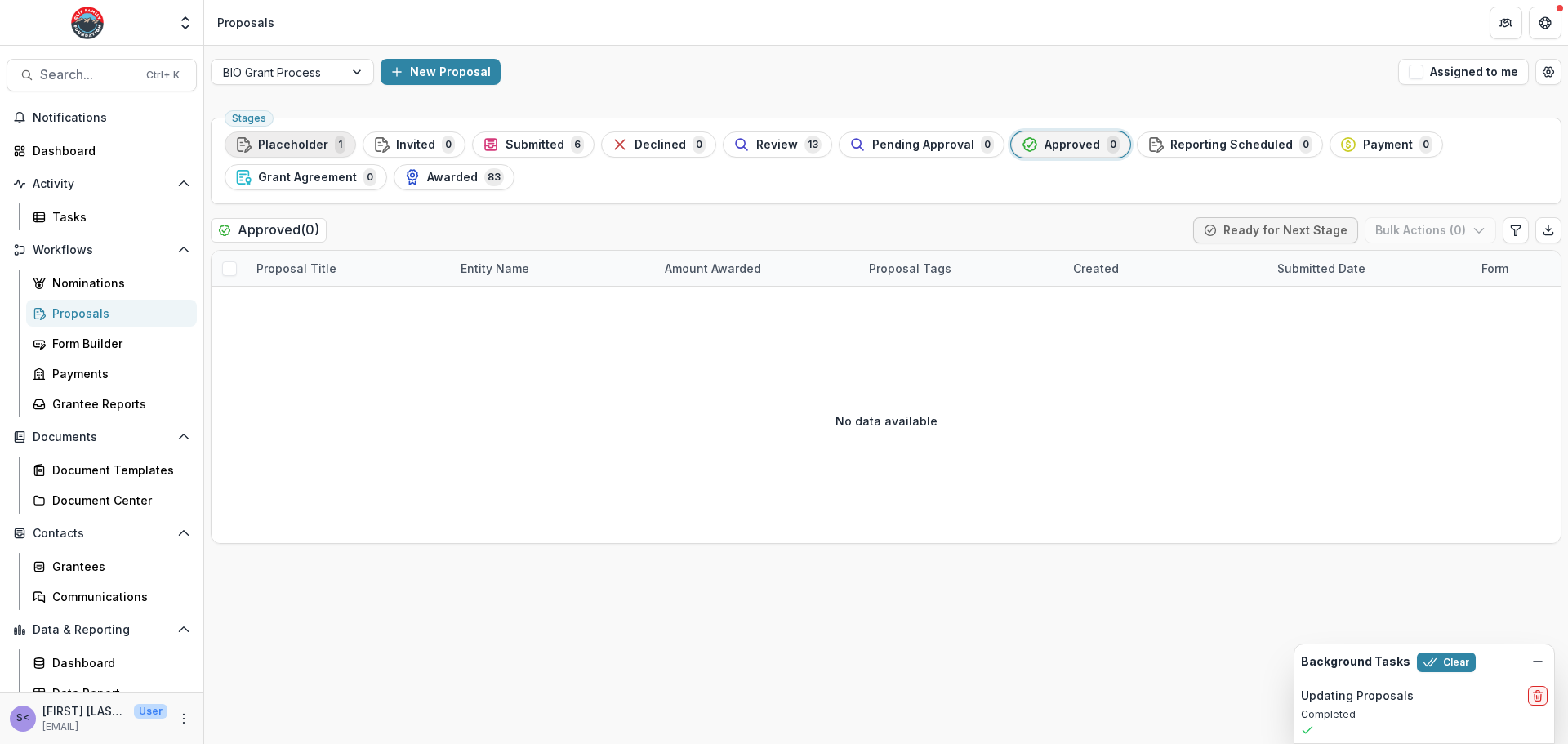 click on "Placeholder" at bounding box center [293, 145] 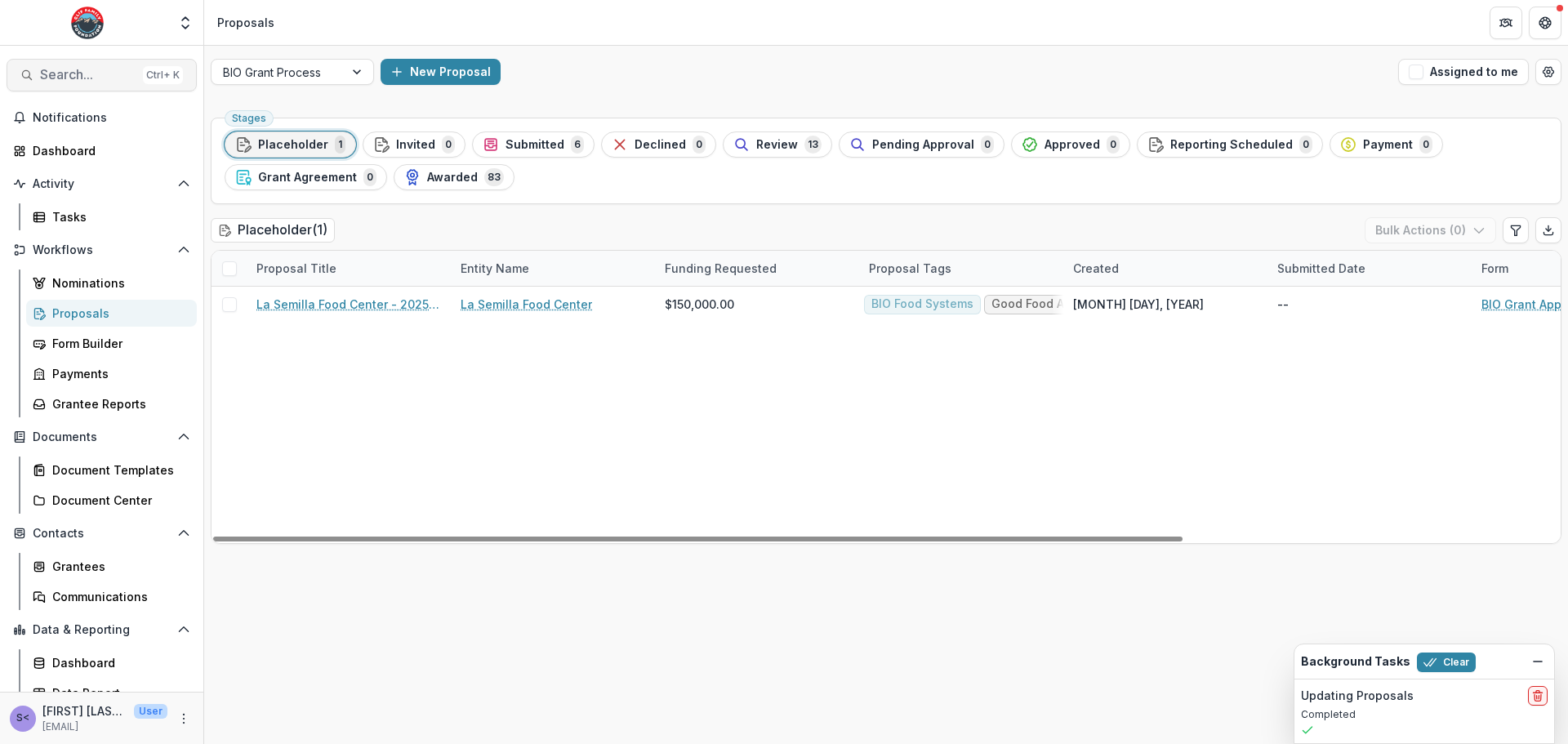 click on "Search..." at bounding box center (88, 74) 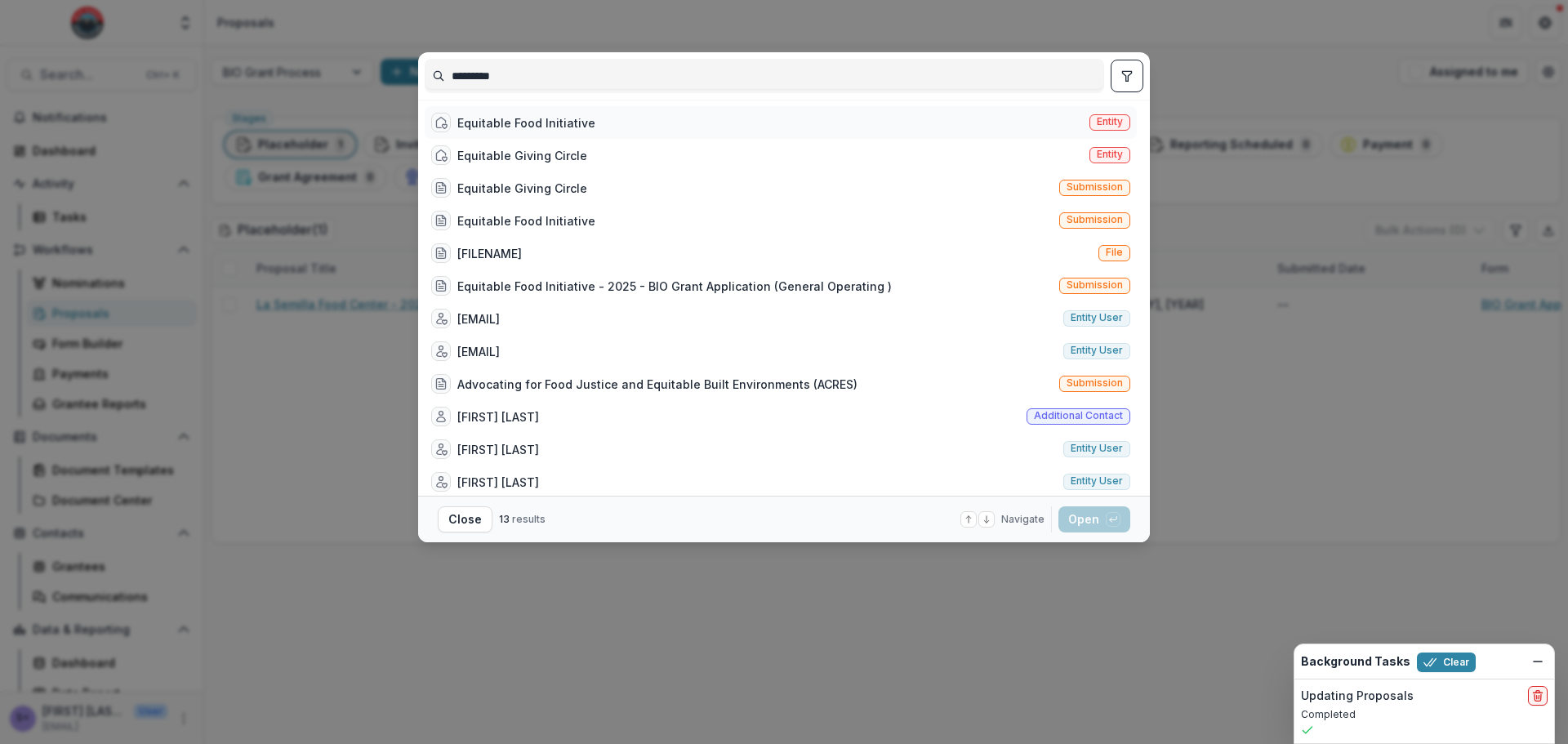 type on "*********" 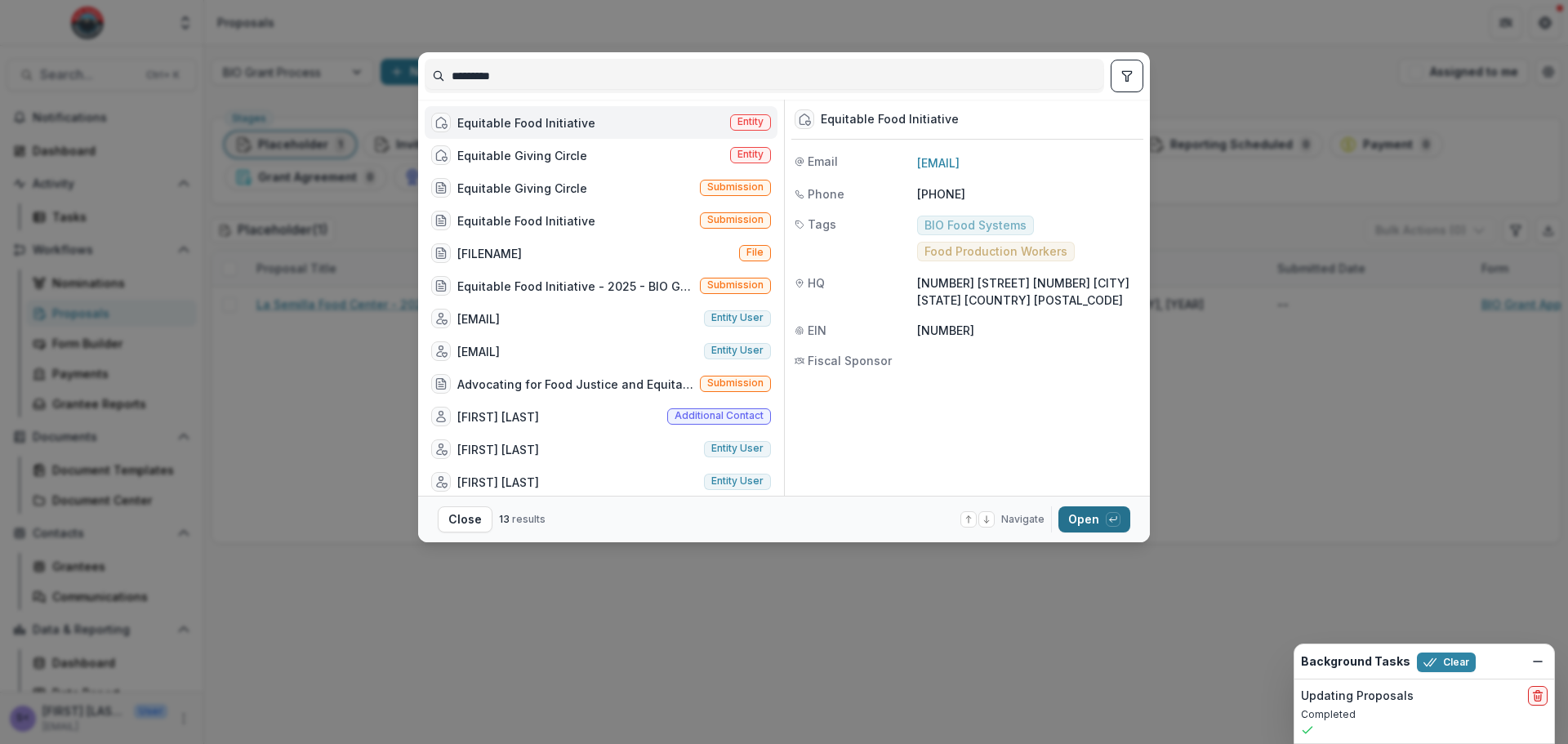 click on "Open with enter key" at bounding box center (1094, 519) 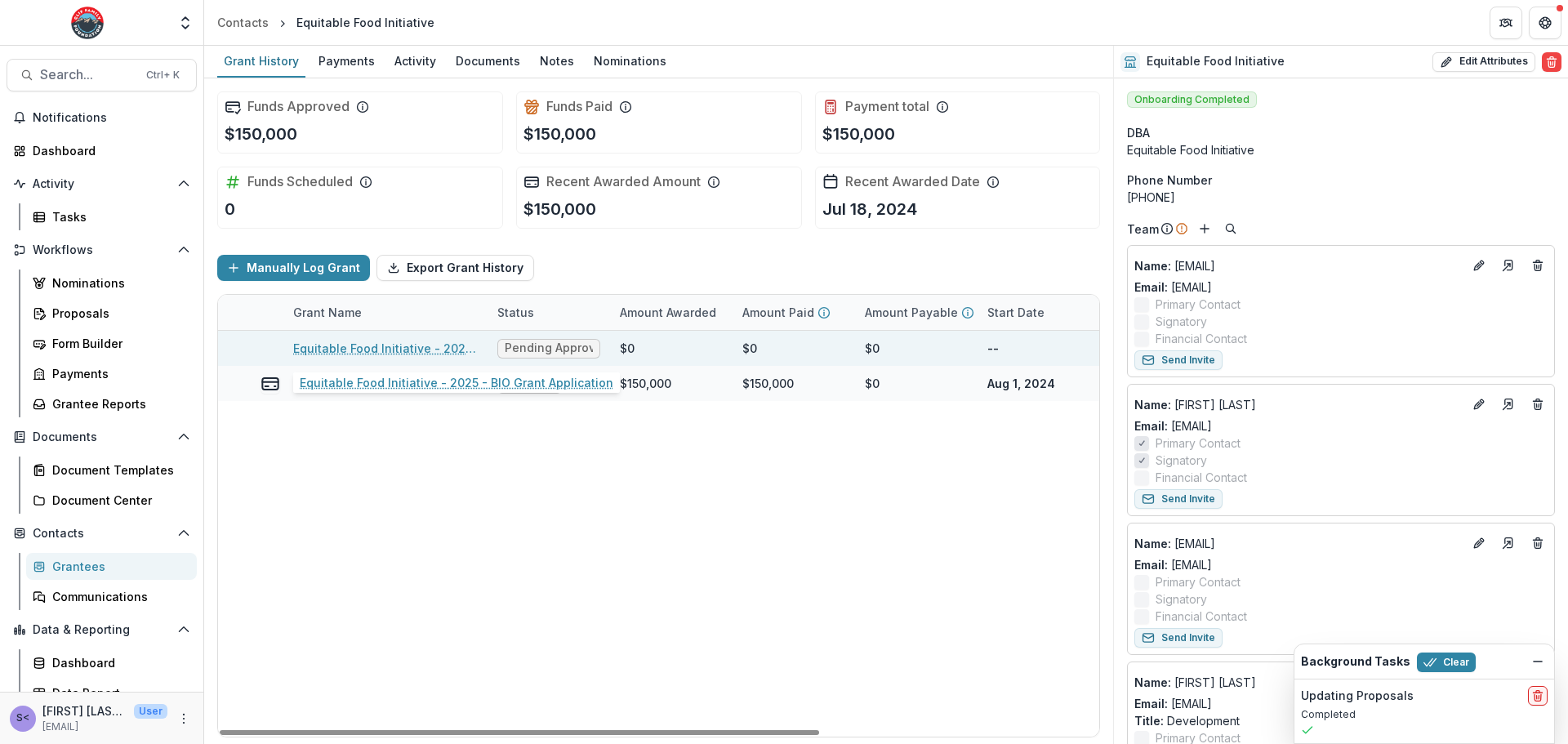 click on "Equitable Food Initiative - 2025 - BIO Grant Application" at bounding box center (385, 348) 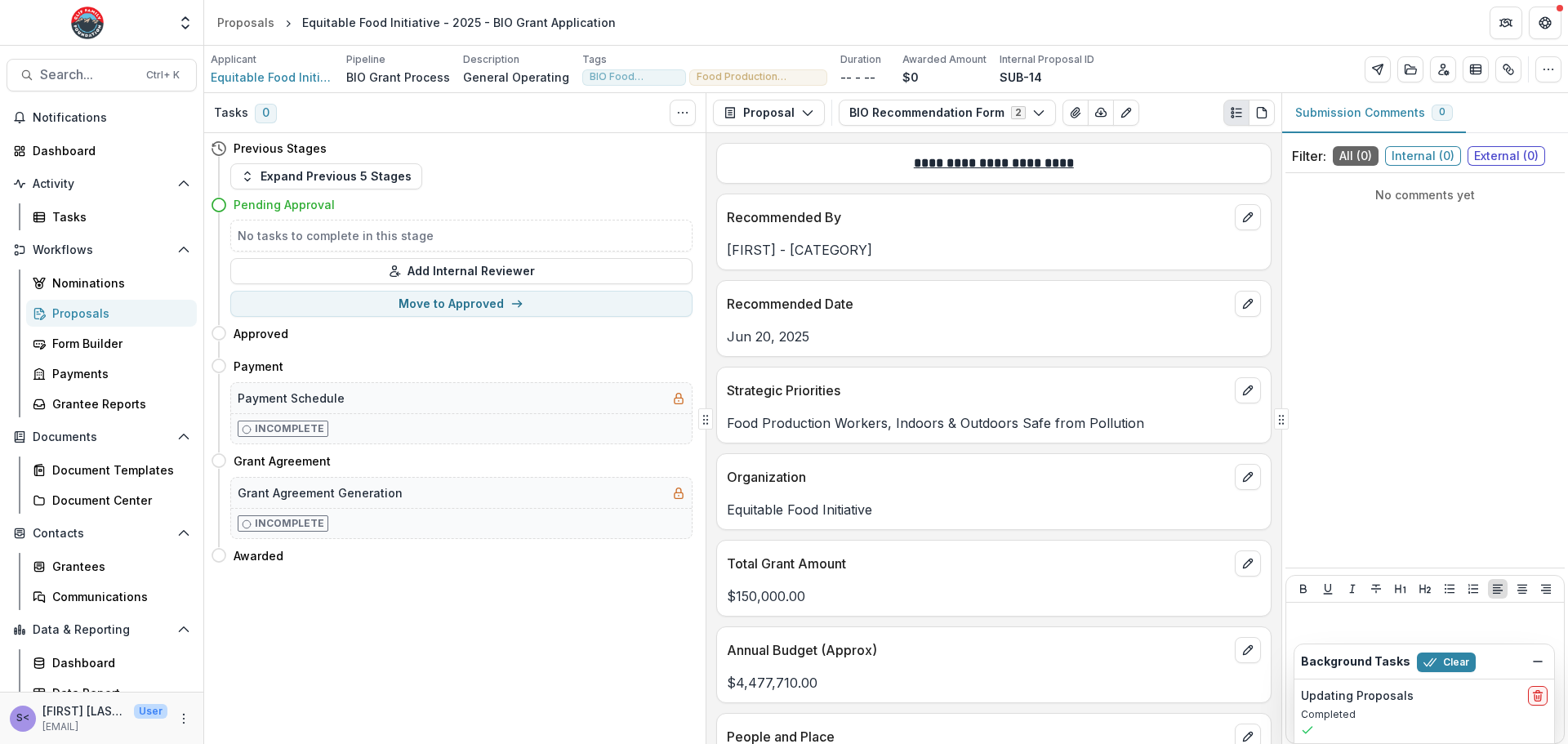 click on "Proposals" at bounding box center [118, 313] 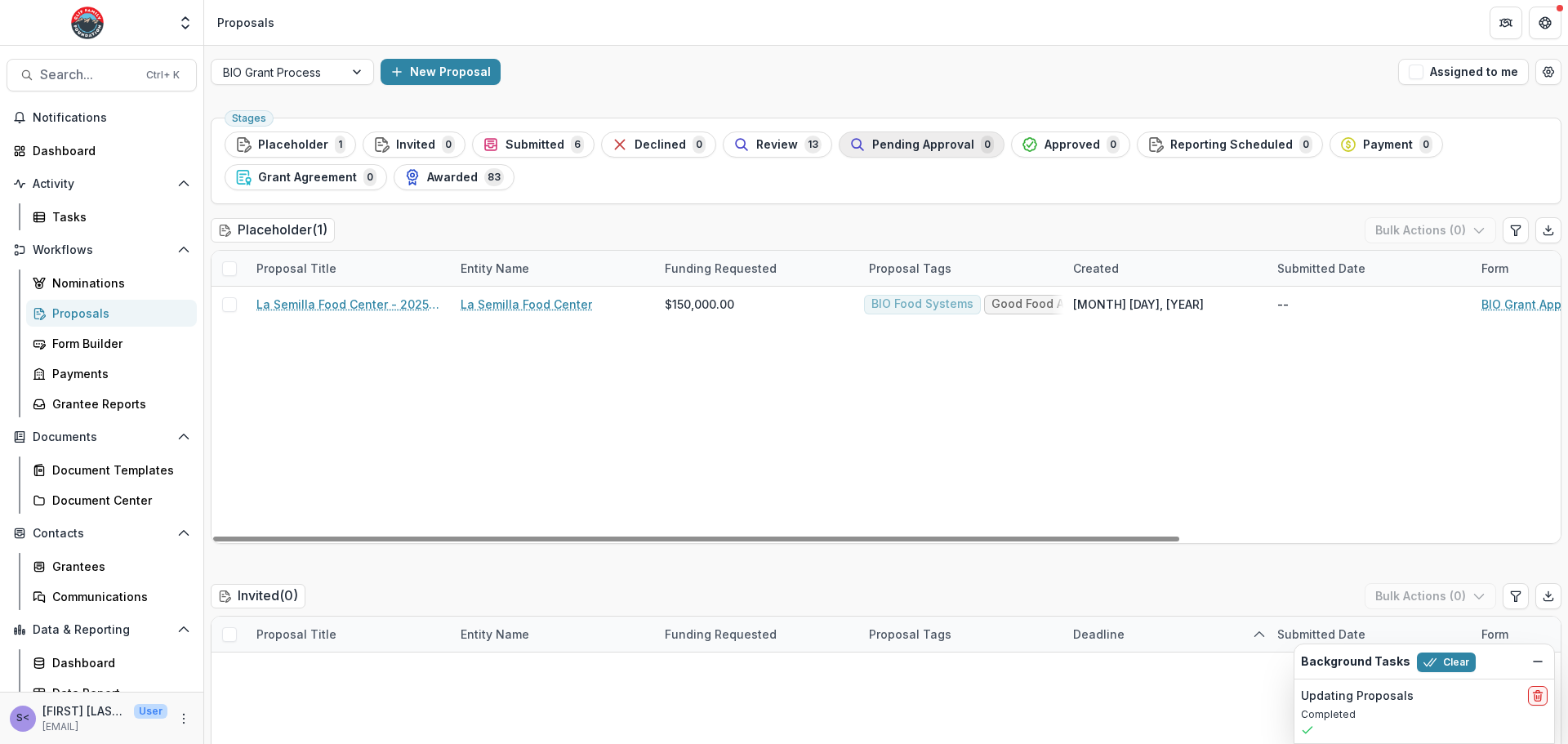 click on "Pending Approval" at bounding box center [923, 145] 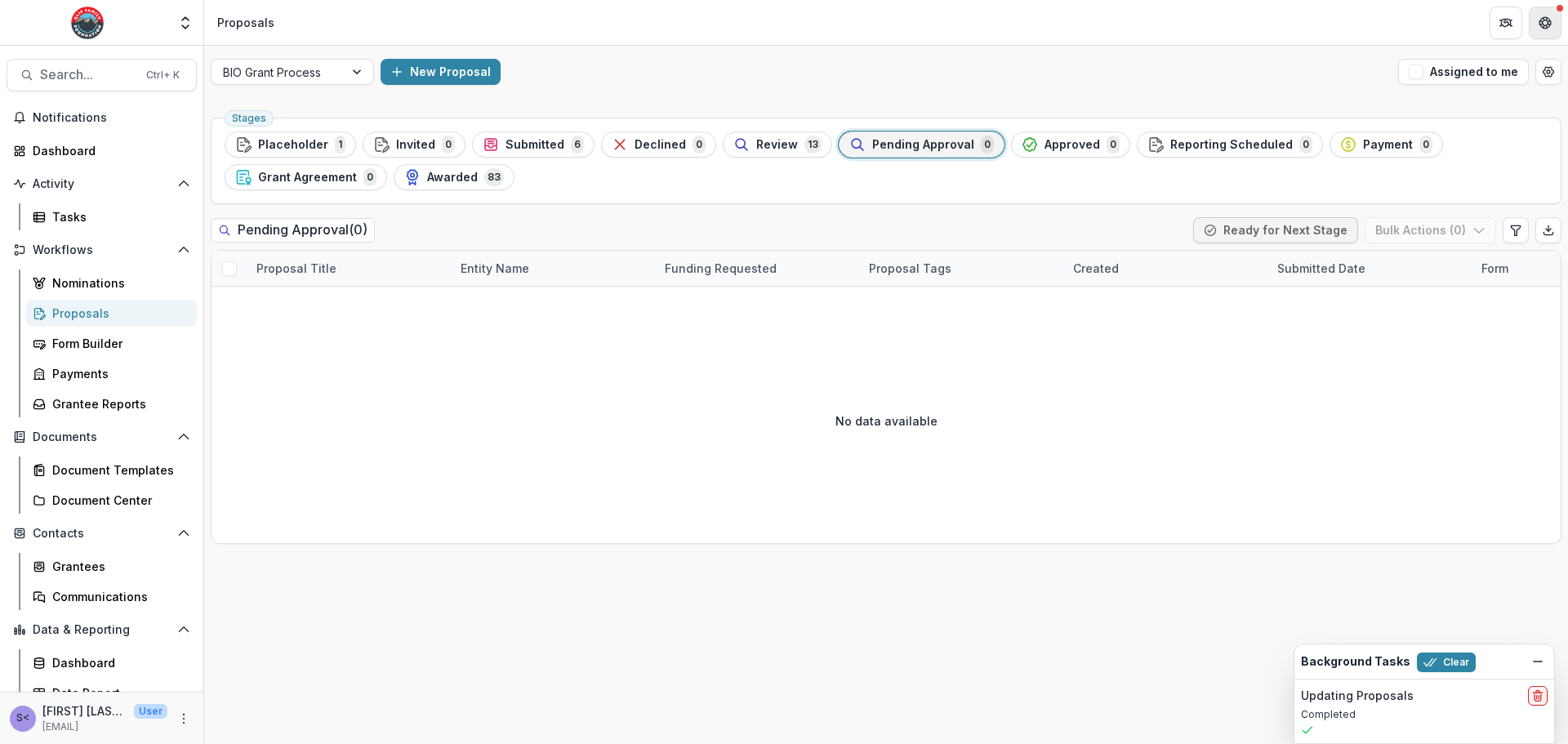 click 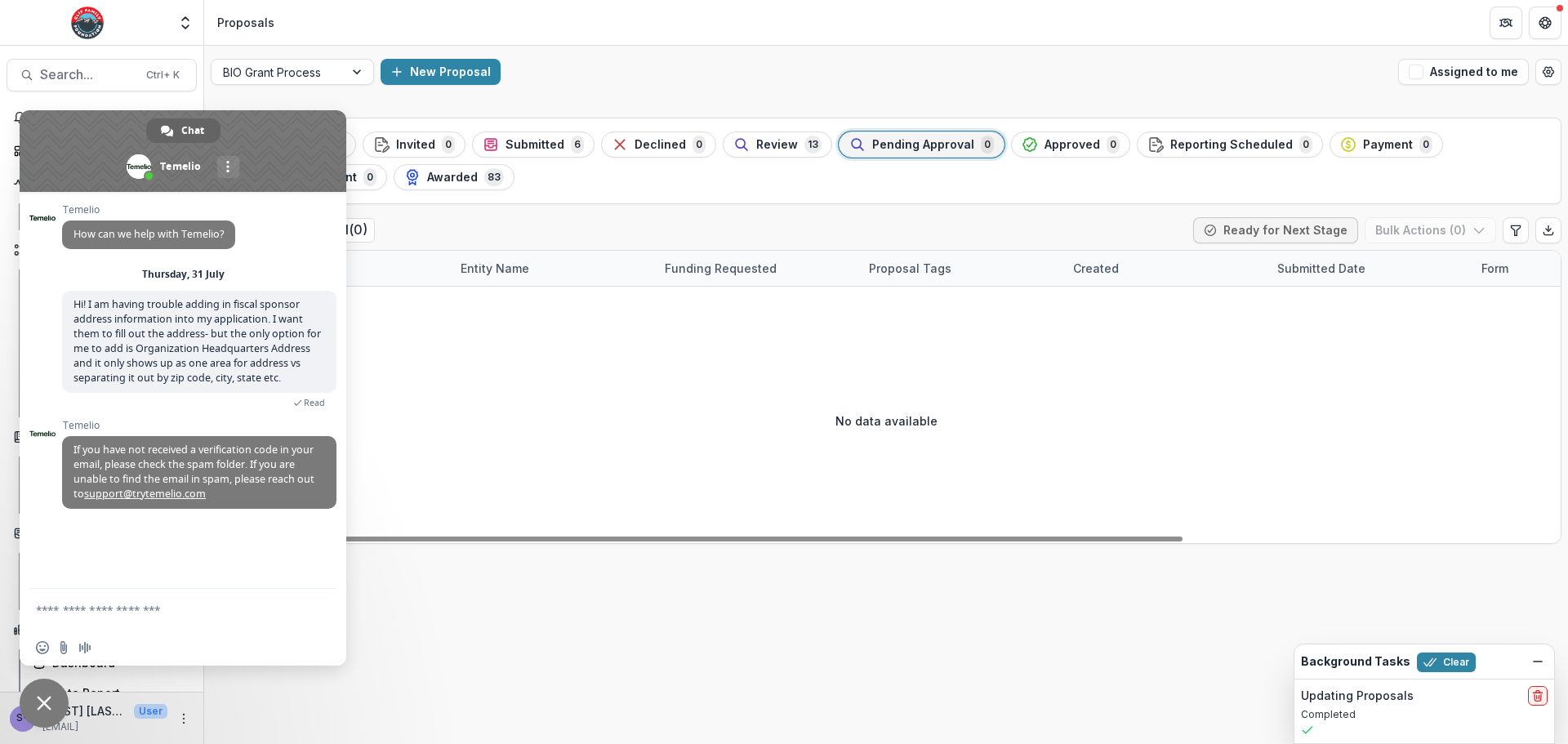 click at bounding box center (167, 609) 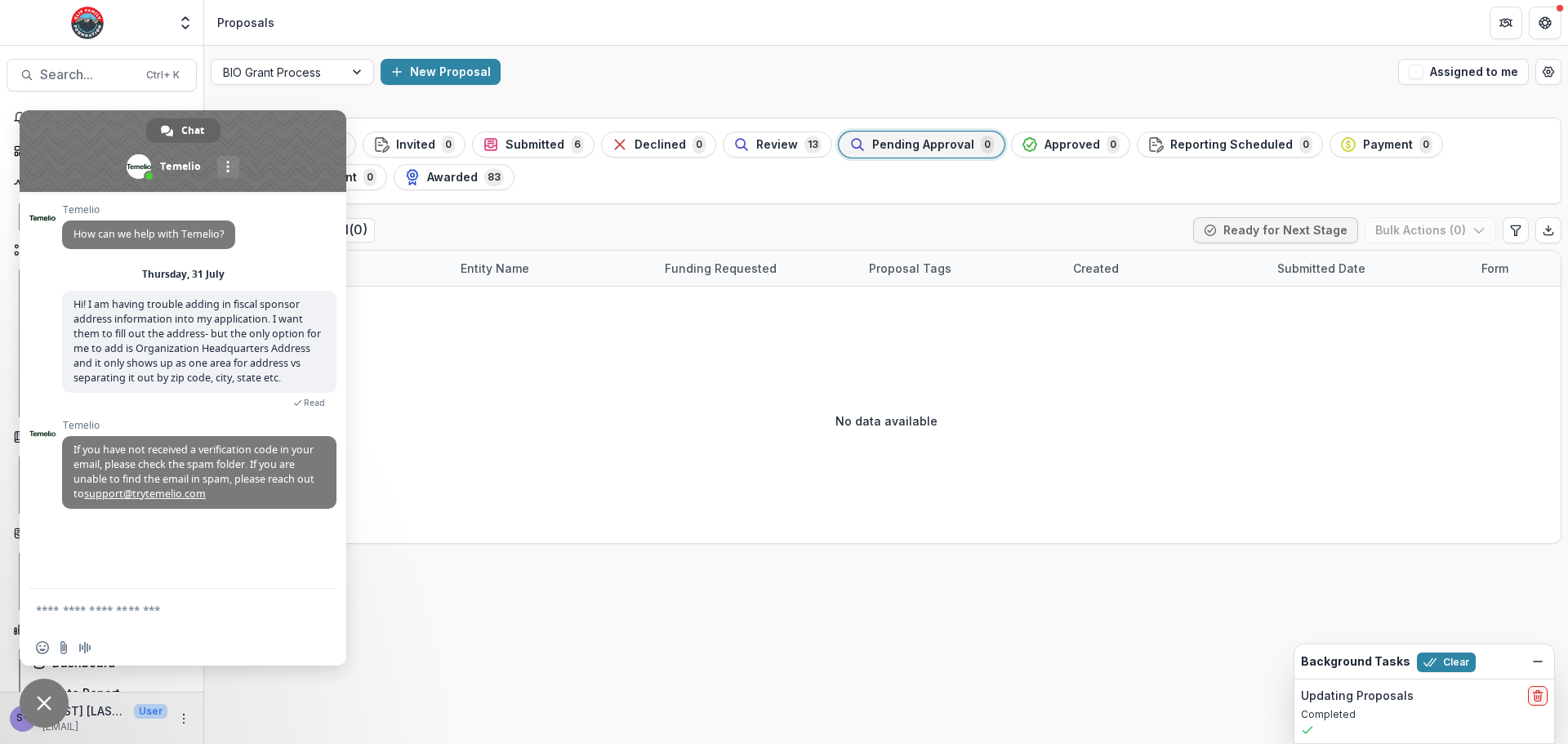 click at bounding box center (44, 703) 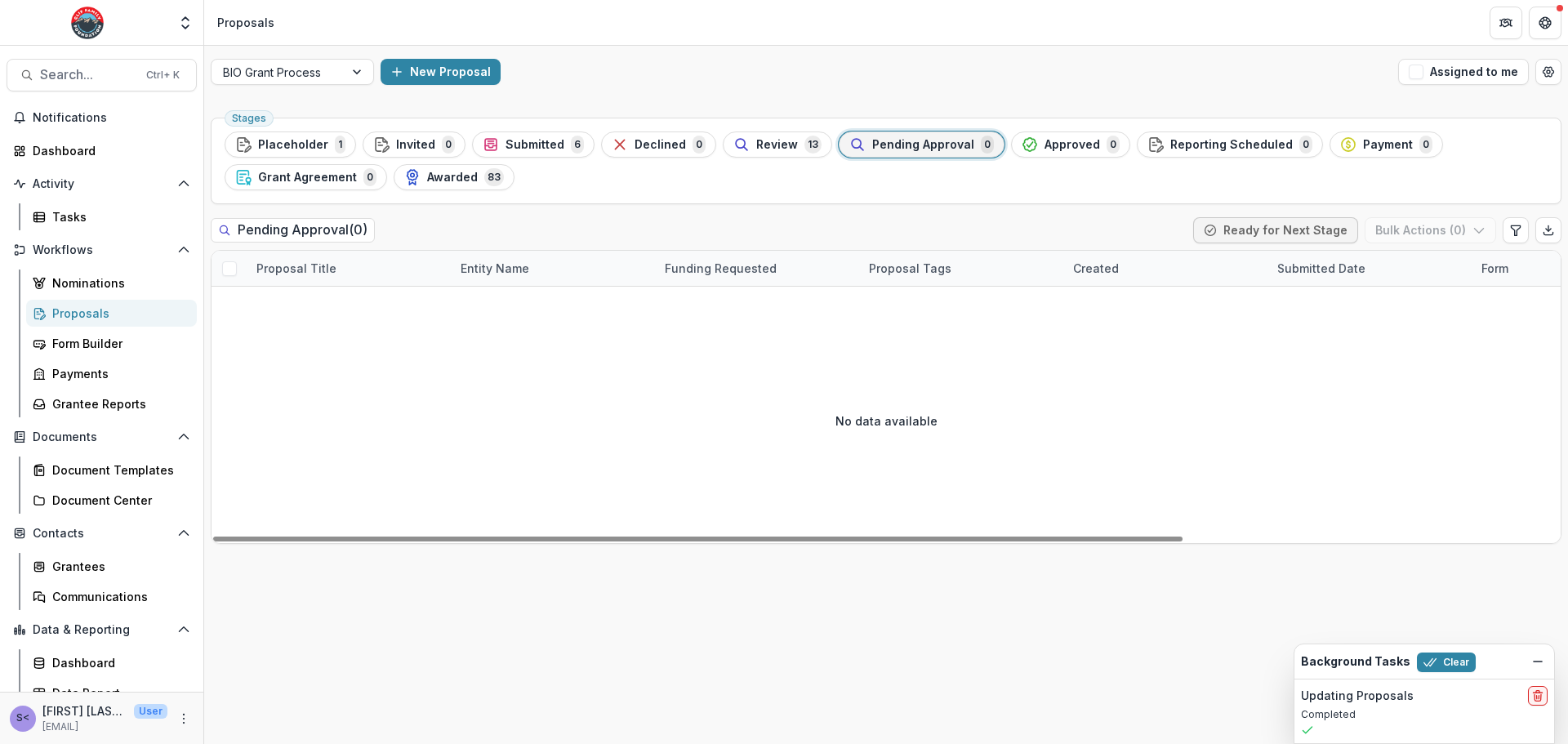 click on "No data available" at bounding box center (886, 421) 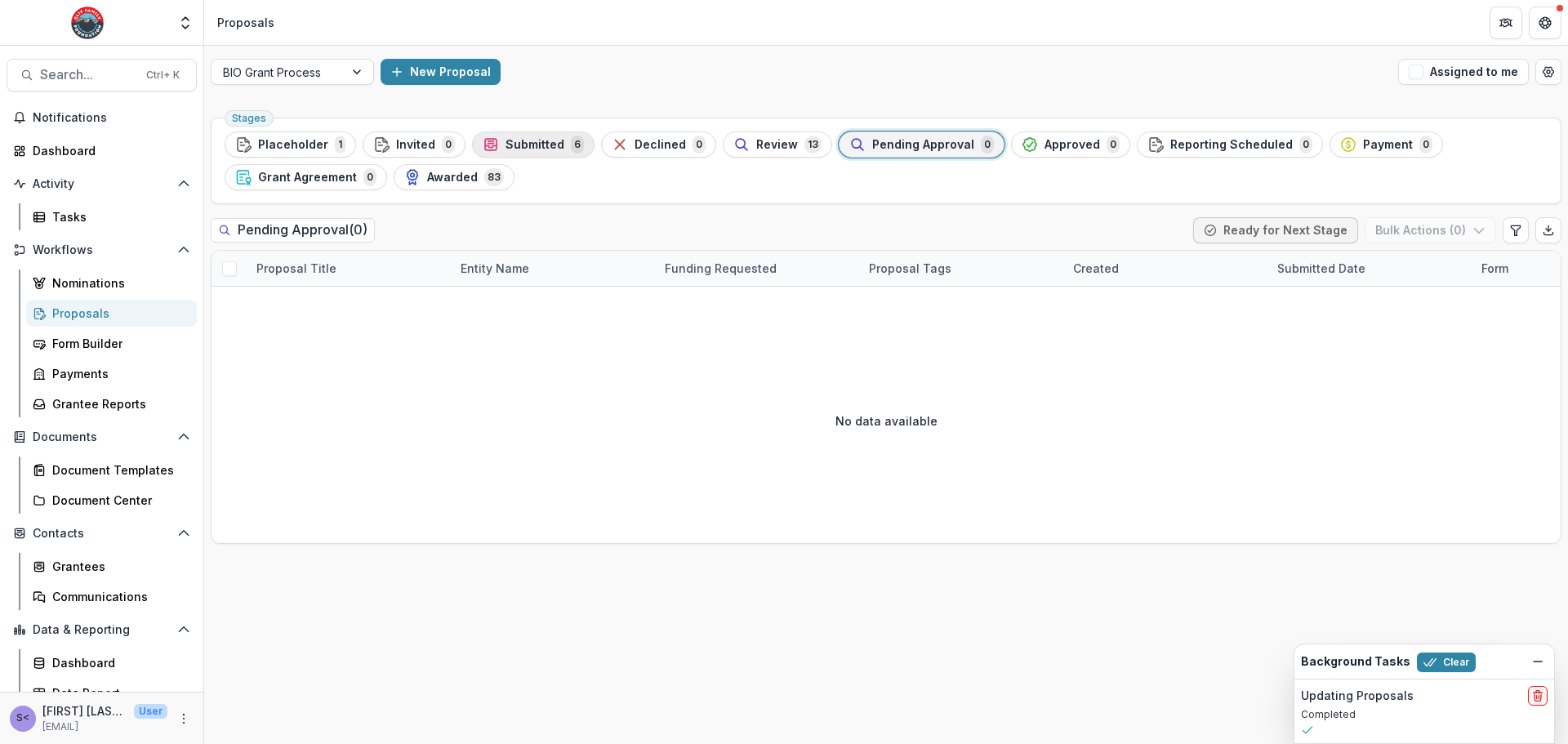 click on "Submitted" at bounding box center (535, 145) 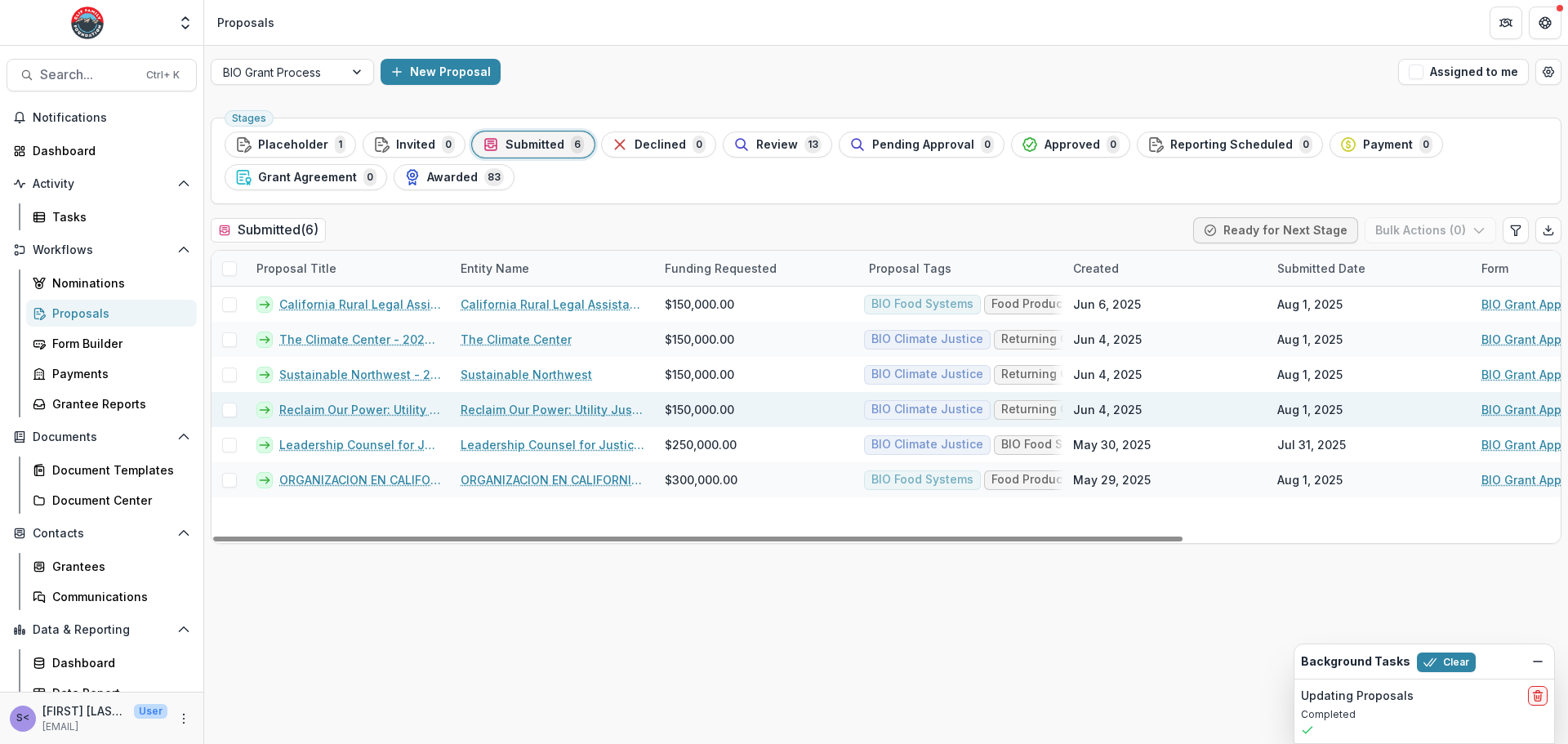 click at bounding box center [229, 410] 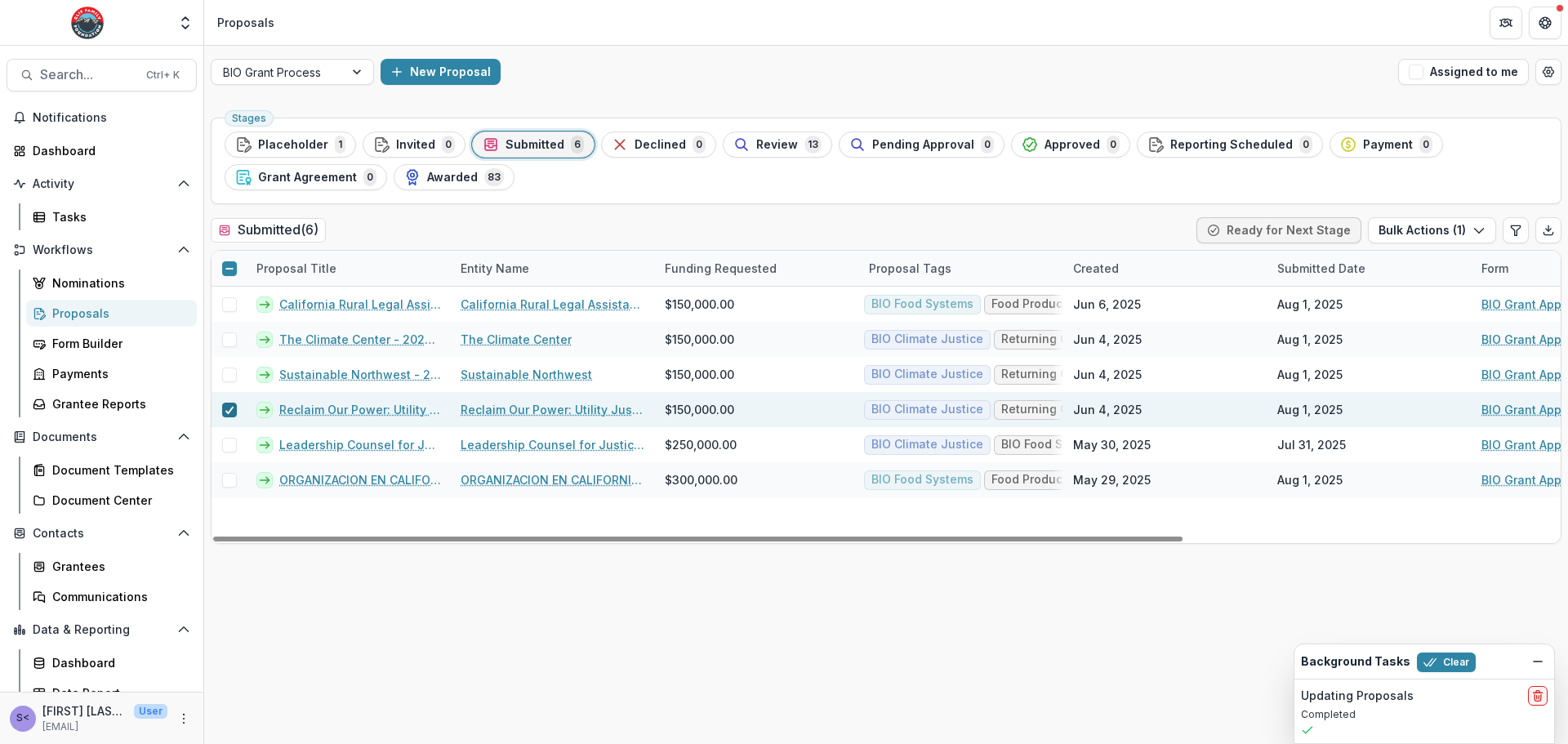 click 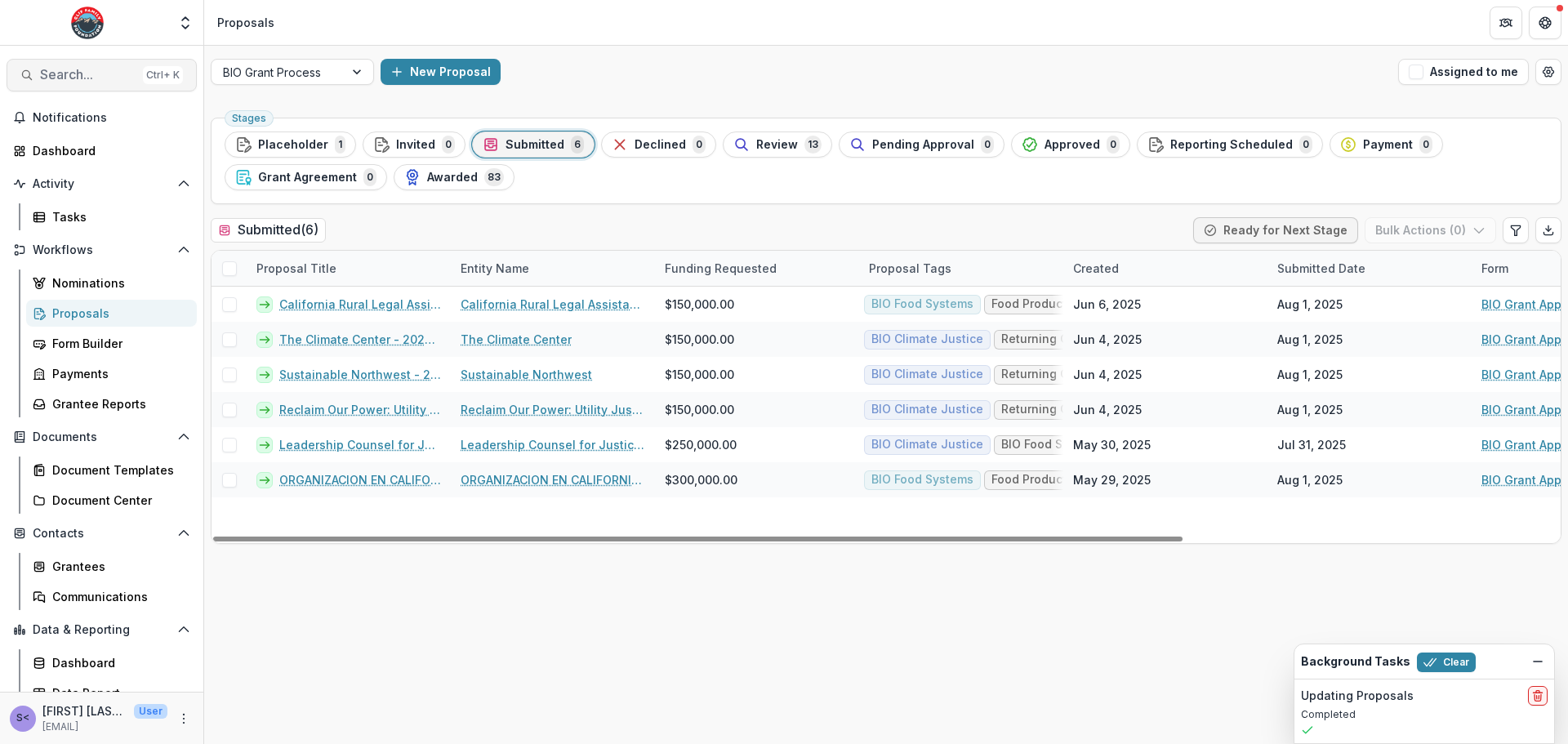 click on "Search... Ctrl  + K" at bounding box center [101, 75] 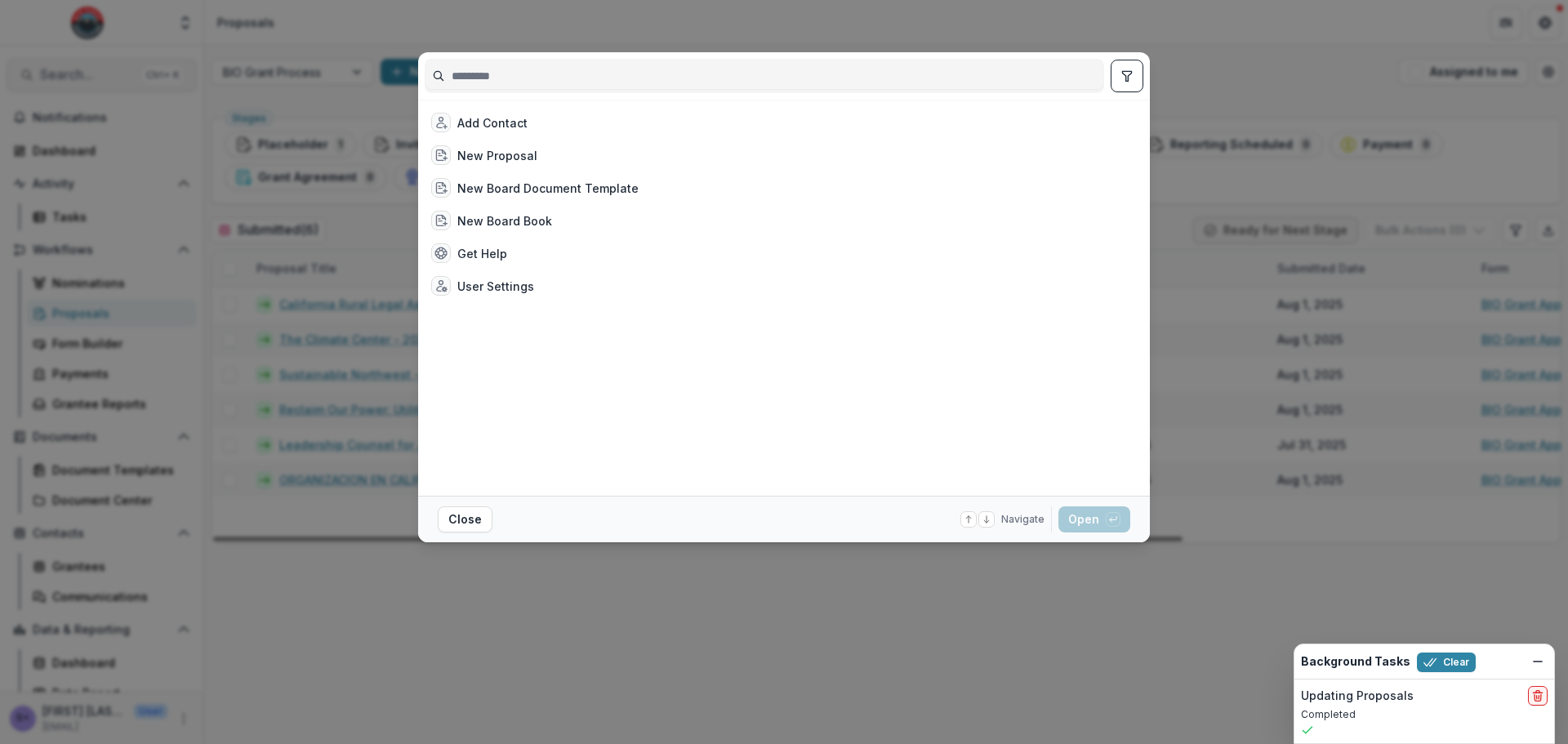 type on "*" 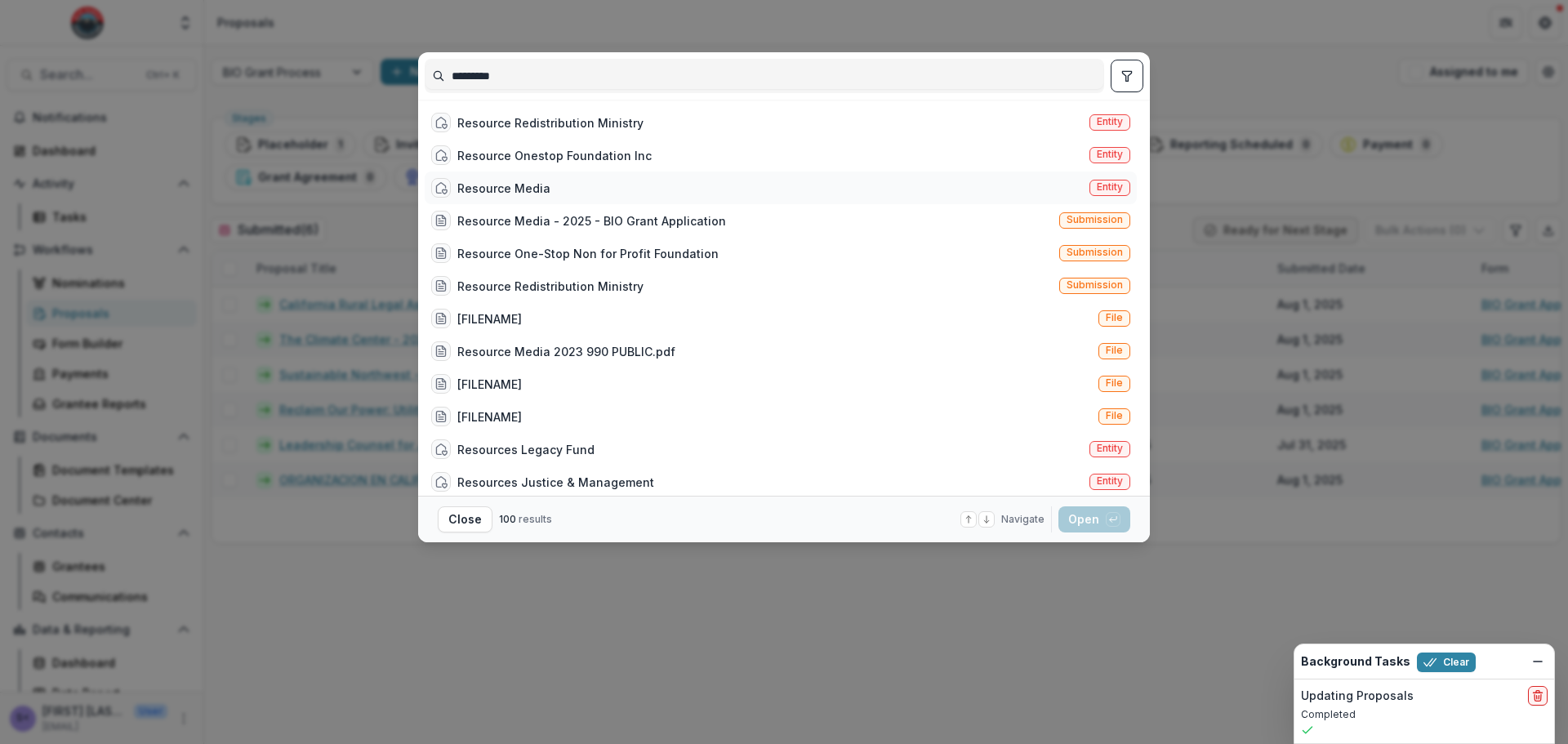 type on "********" 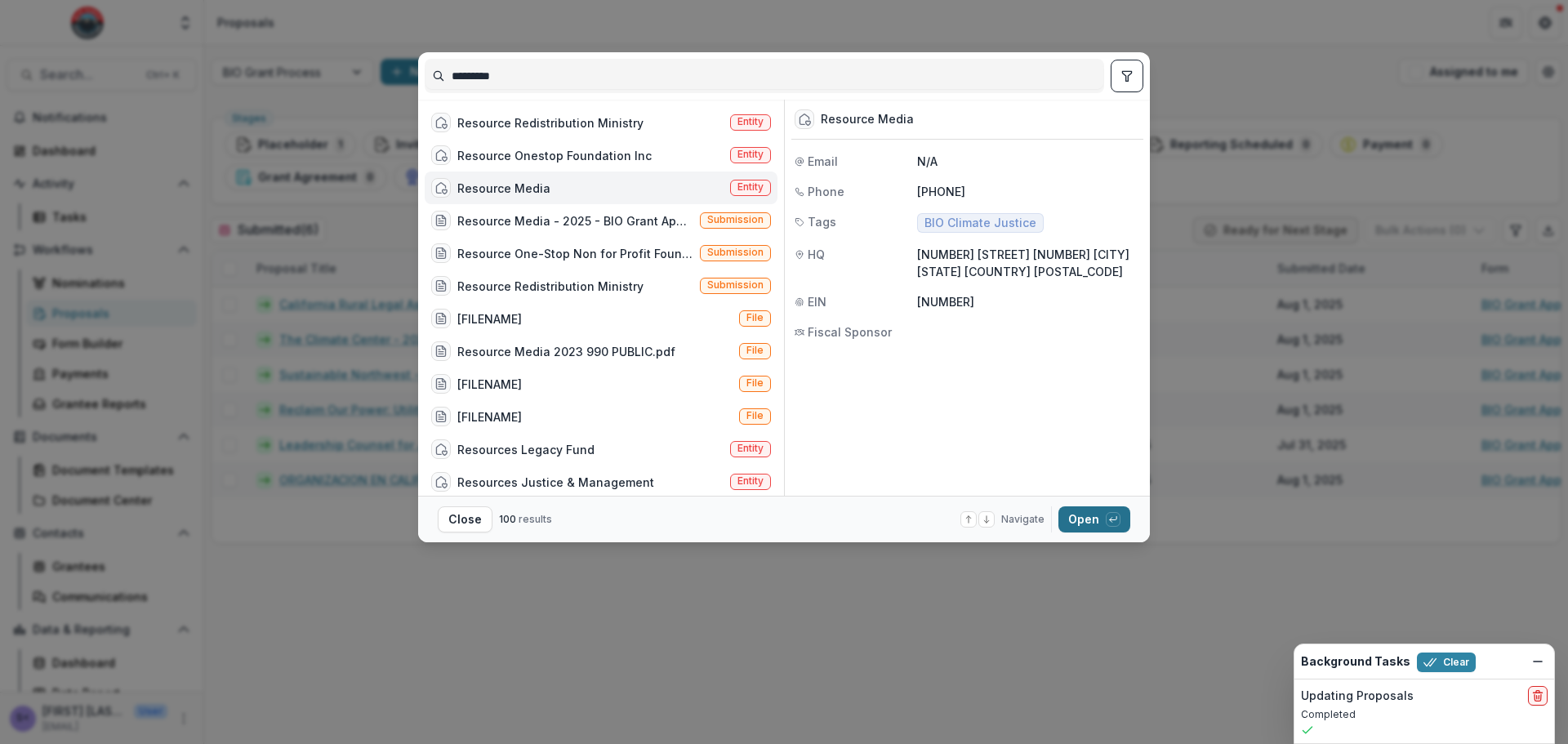 click on "Open with enter key" at bounding box center (1094, 519) 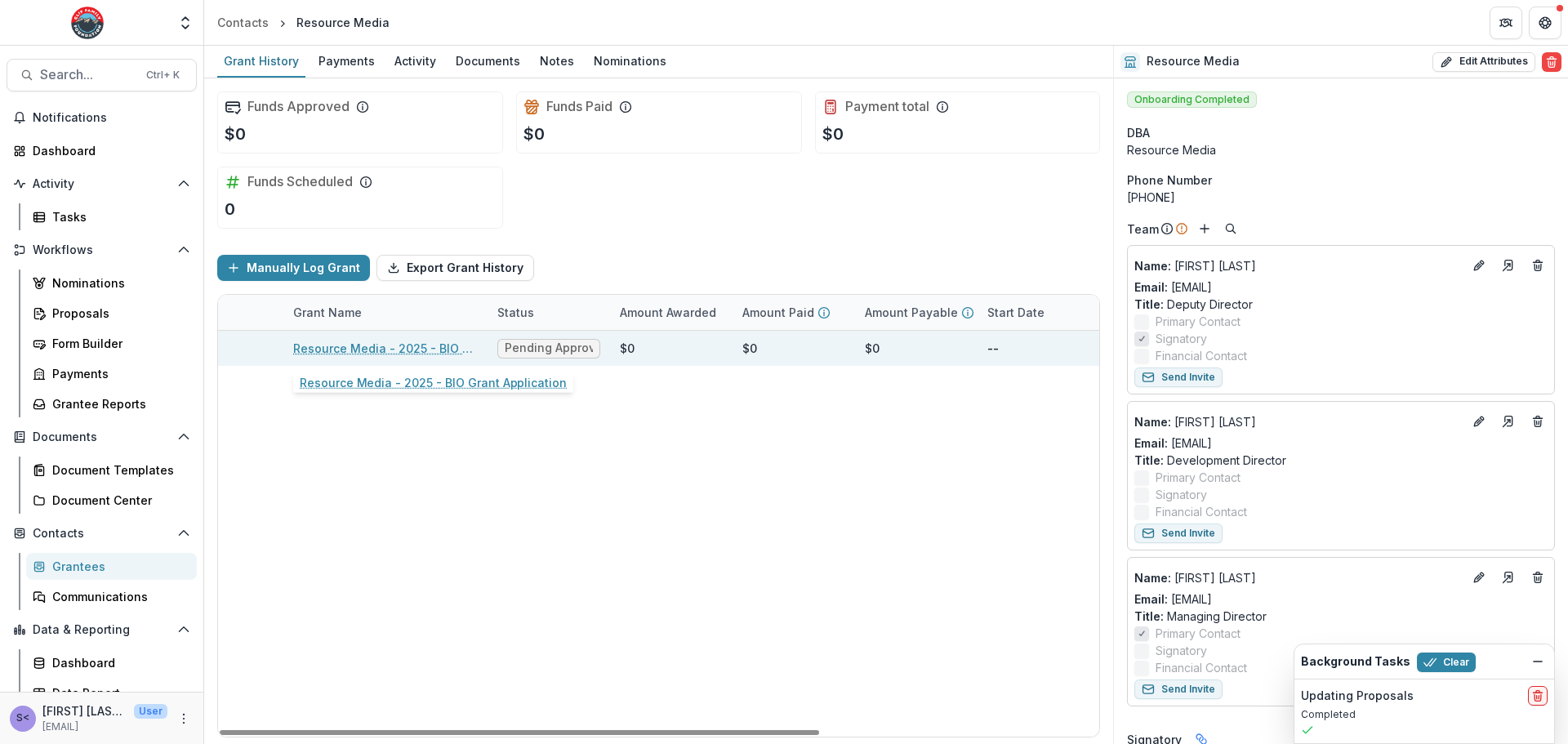 click on "Resource Media - 2025 - BIO Grant Application" at bounding box center (385, 348) 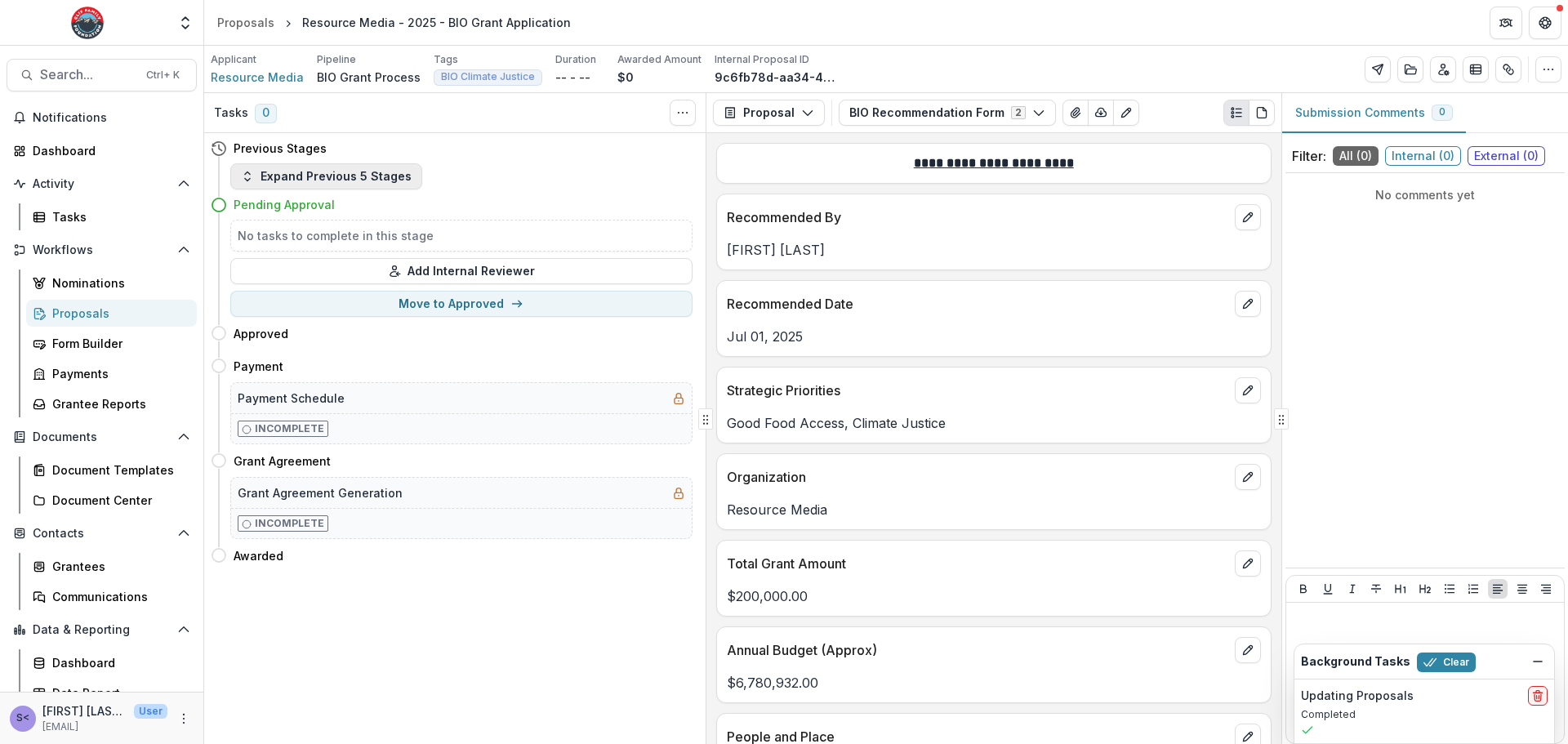 click on "Expand Previous 5 Stages" at bounding box center (326, 176) 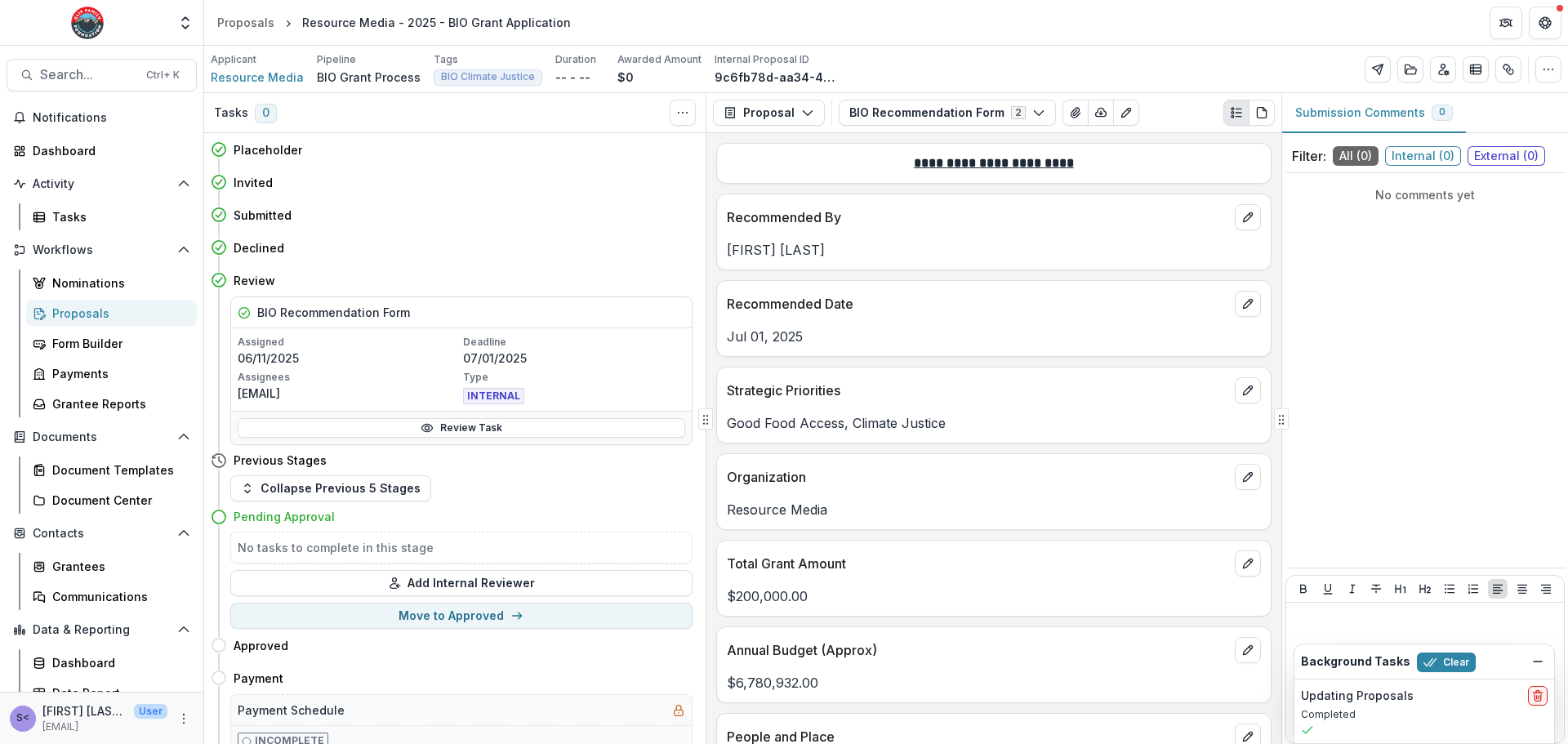 scroll, scrollTop: 82, scrollLeft: 0, axis: vertical 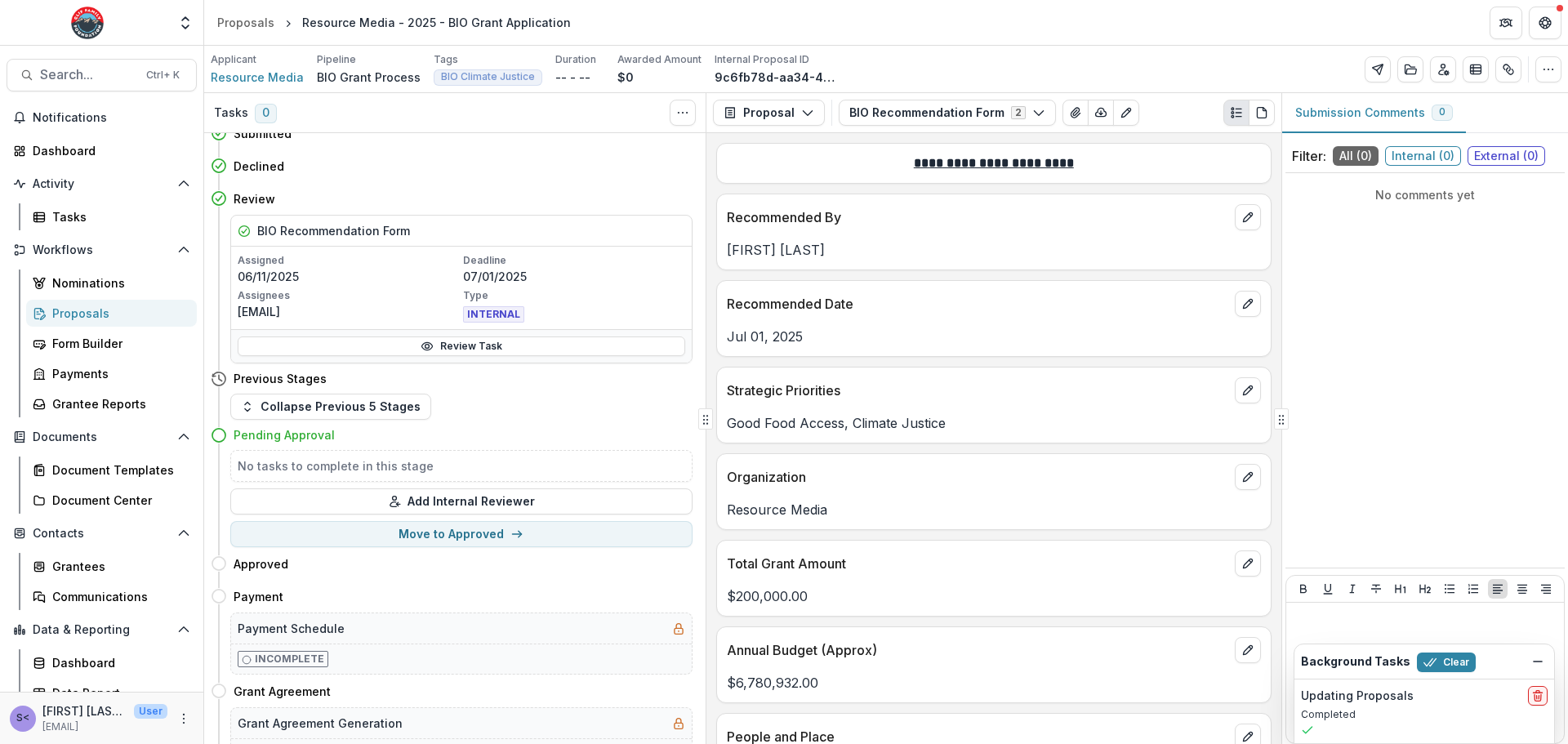 click on "Proposals" at bounding box center [118, 313] 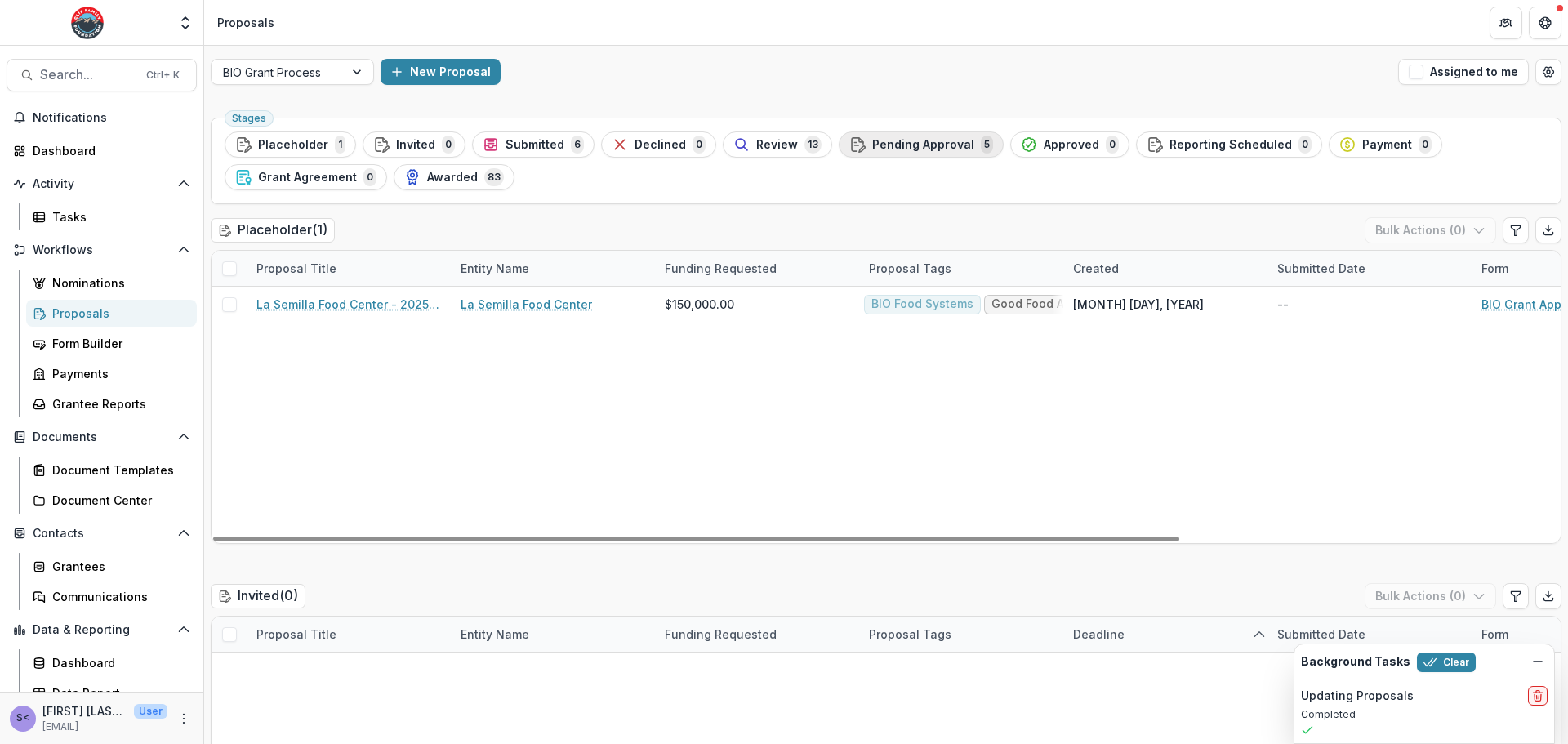 click on "Pending Approval" at bounding box center [923, 145] 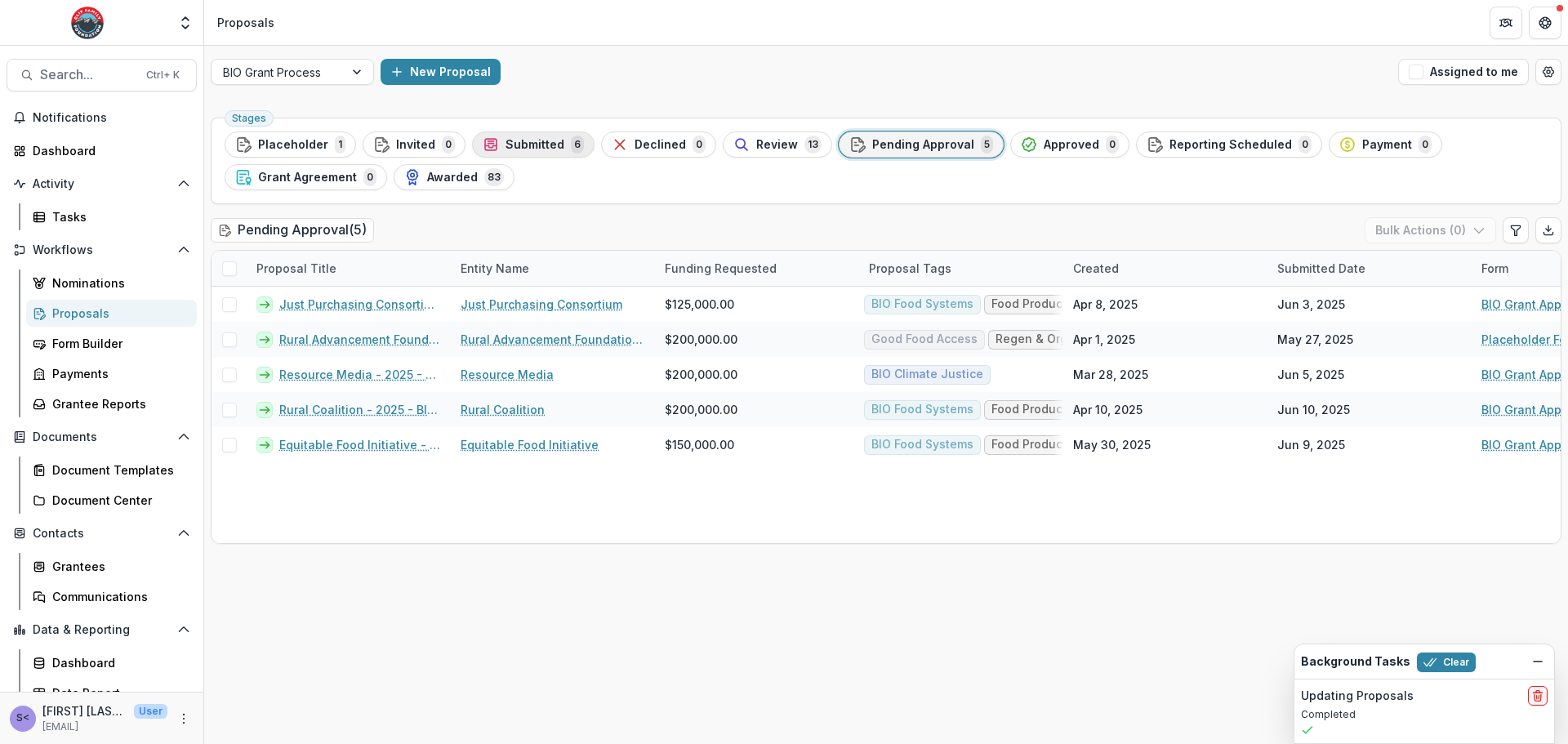 click on "Submitted" at bounding box center (535, 145) 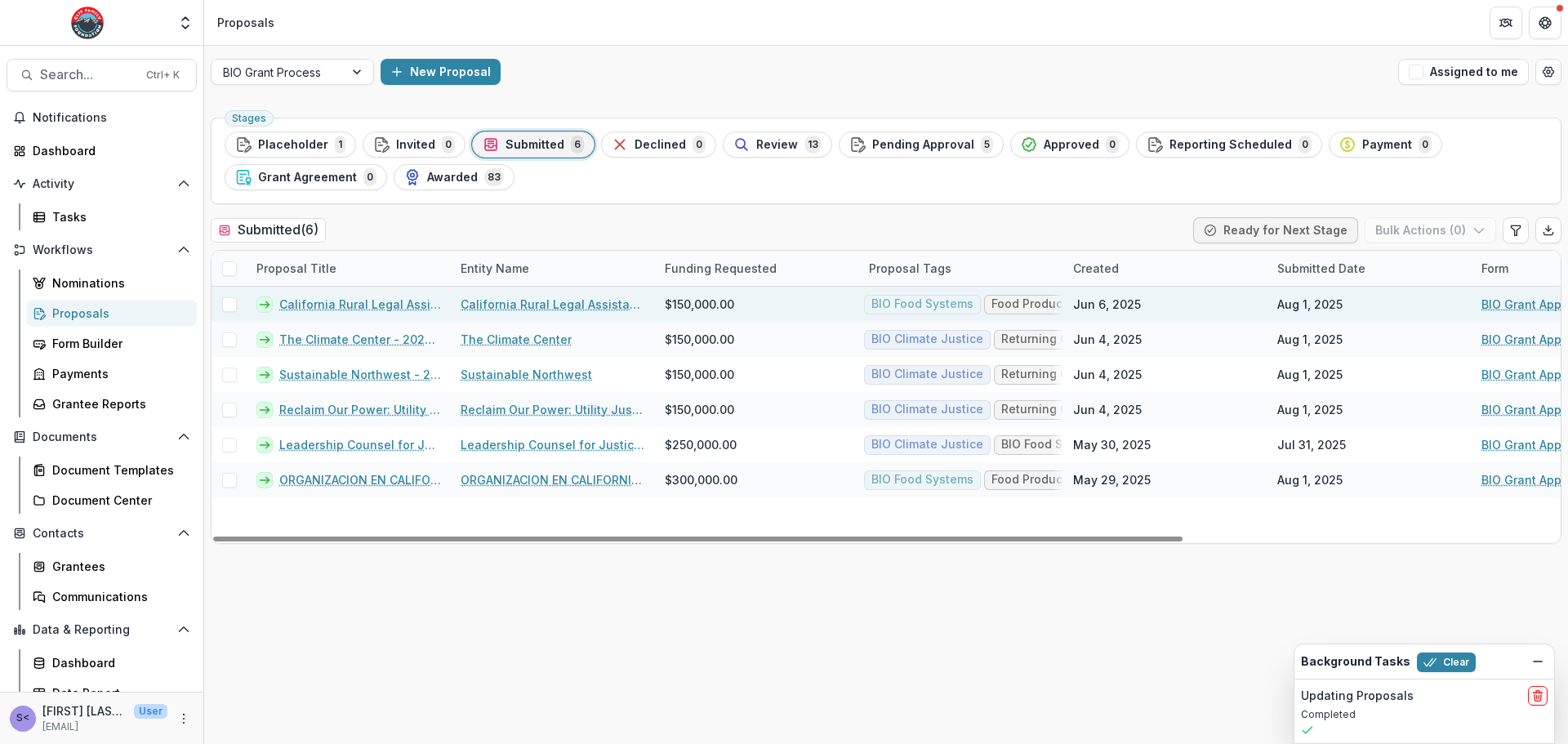 click at bounding box center [229, 305] 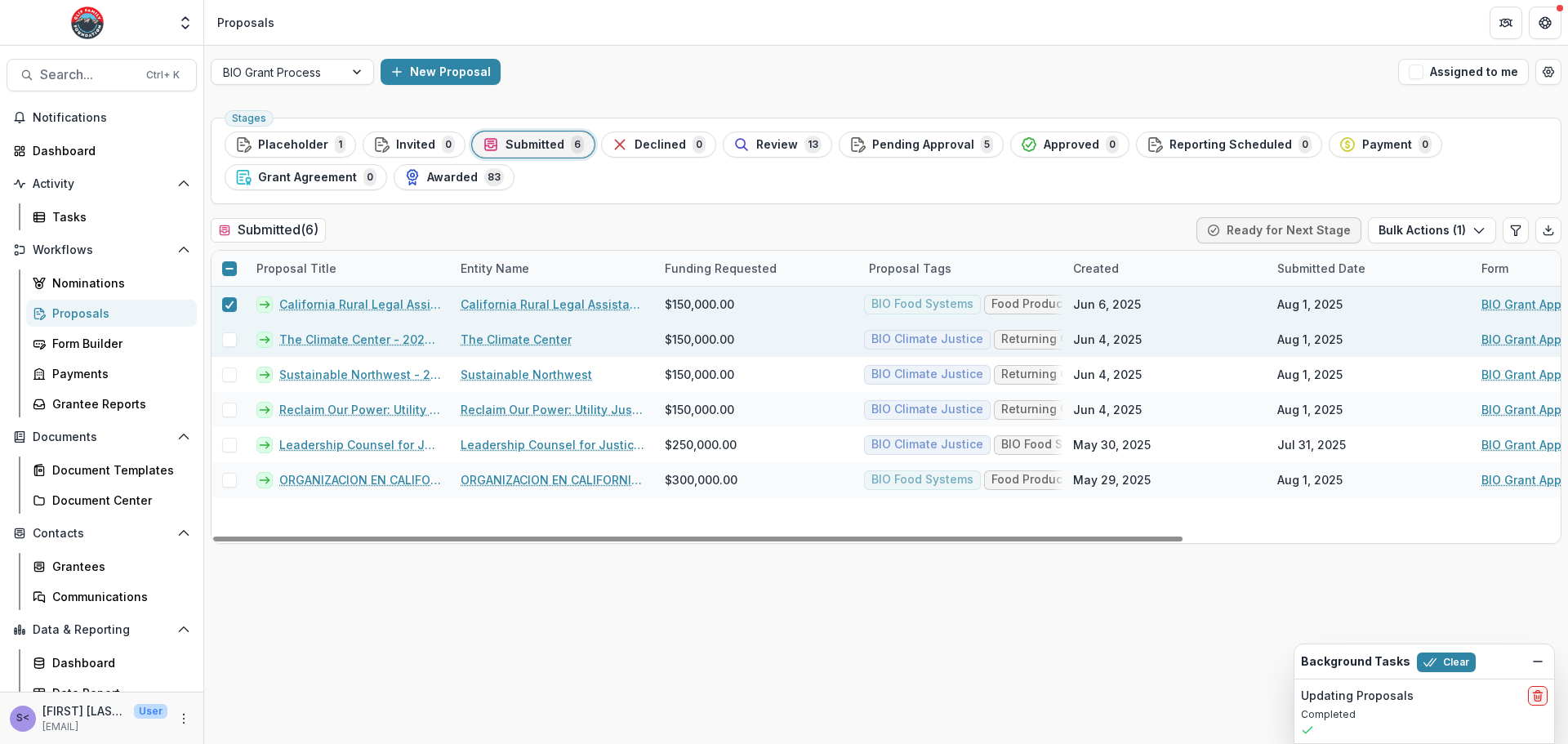 click at bounding box center [229, 340] 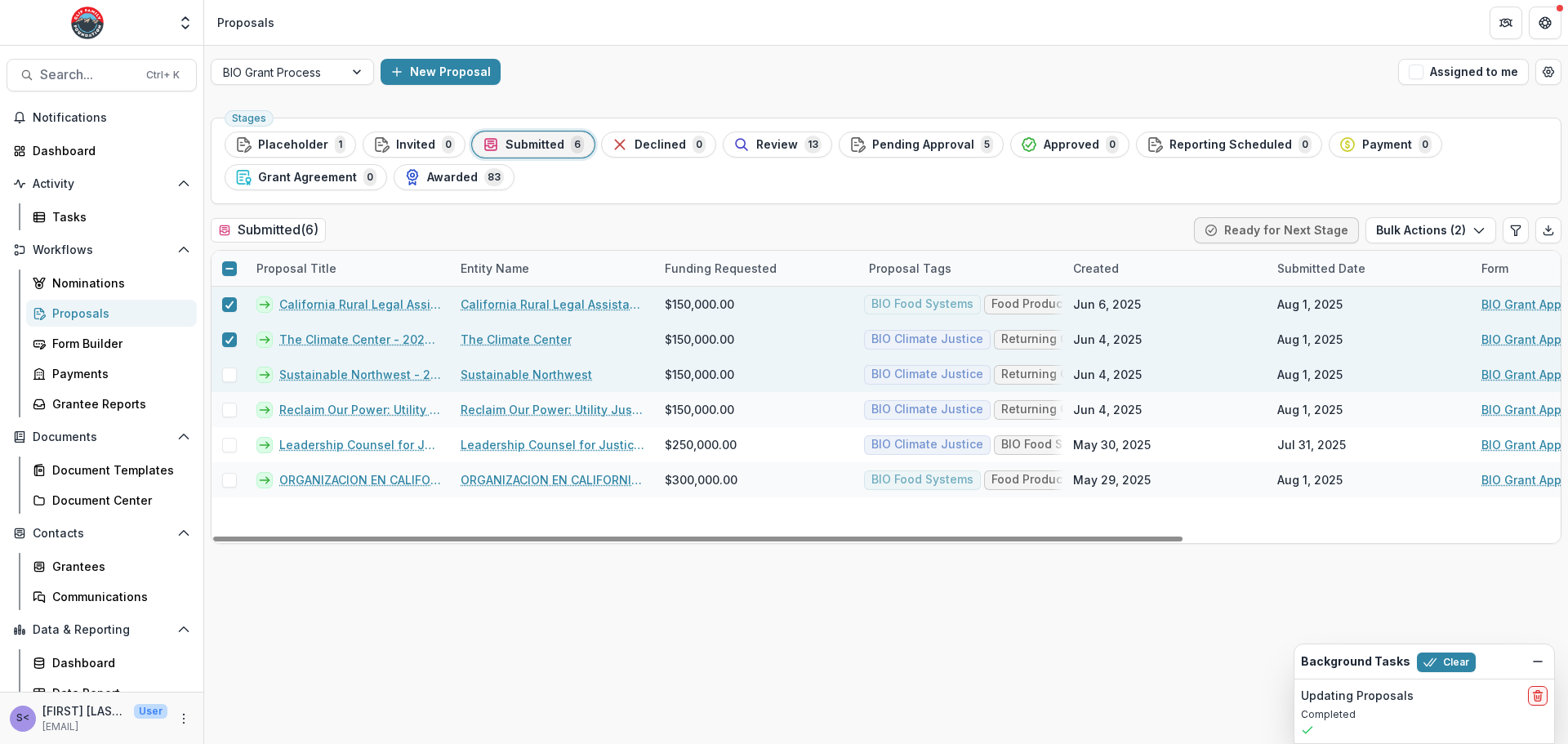 click at bounding box center [229, 375] 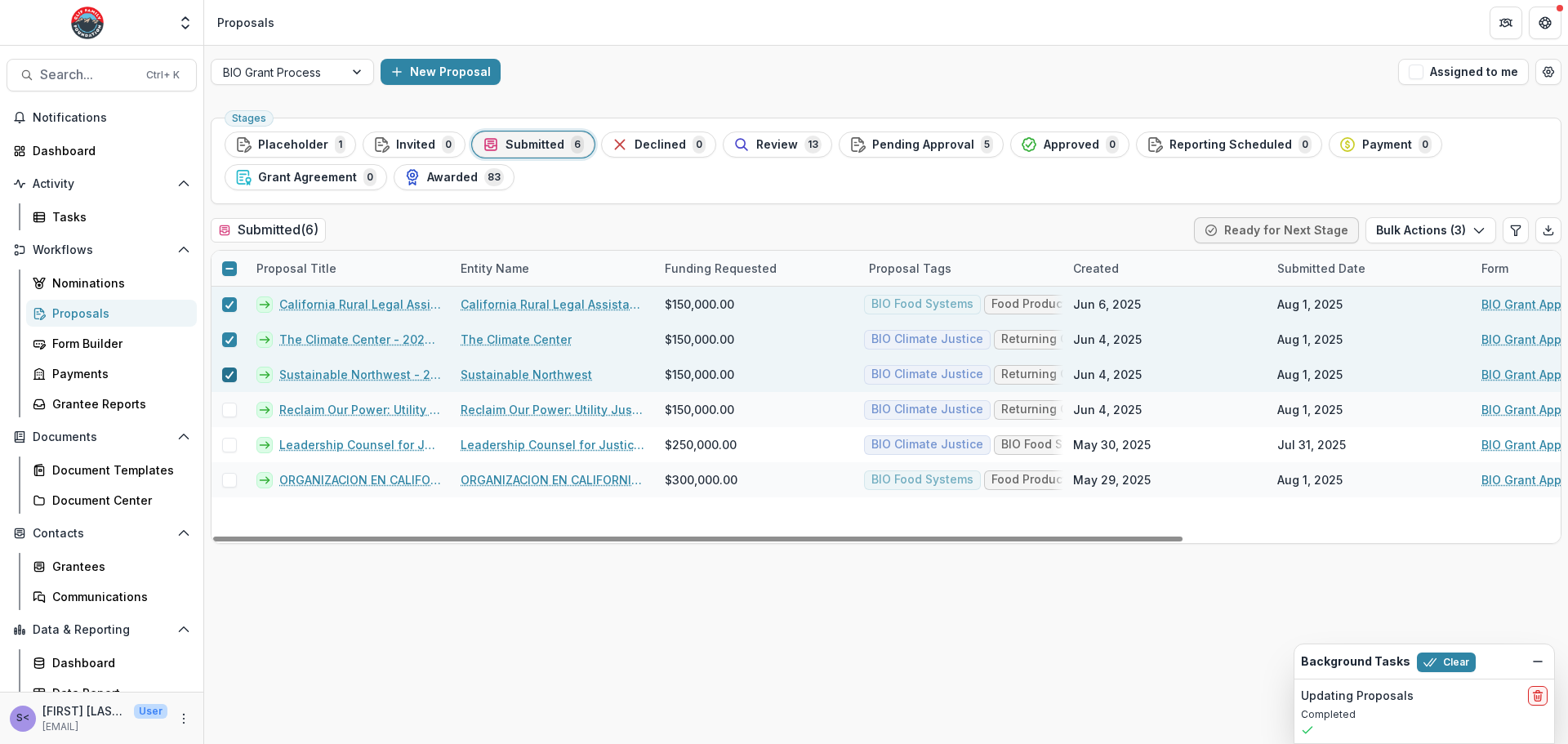 click at bounding box center (229, 375) 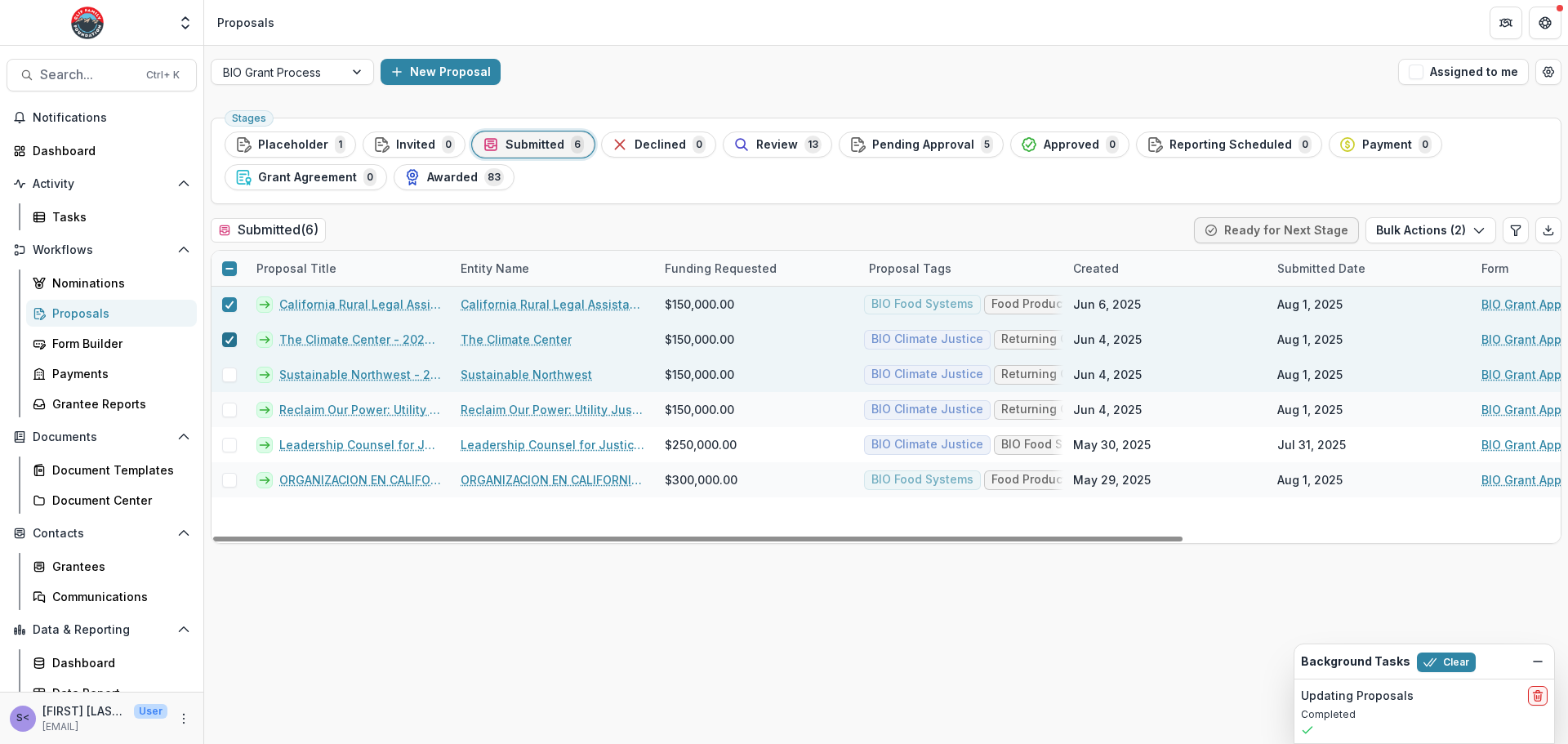 click 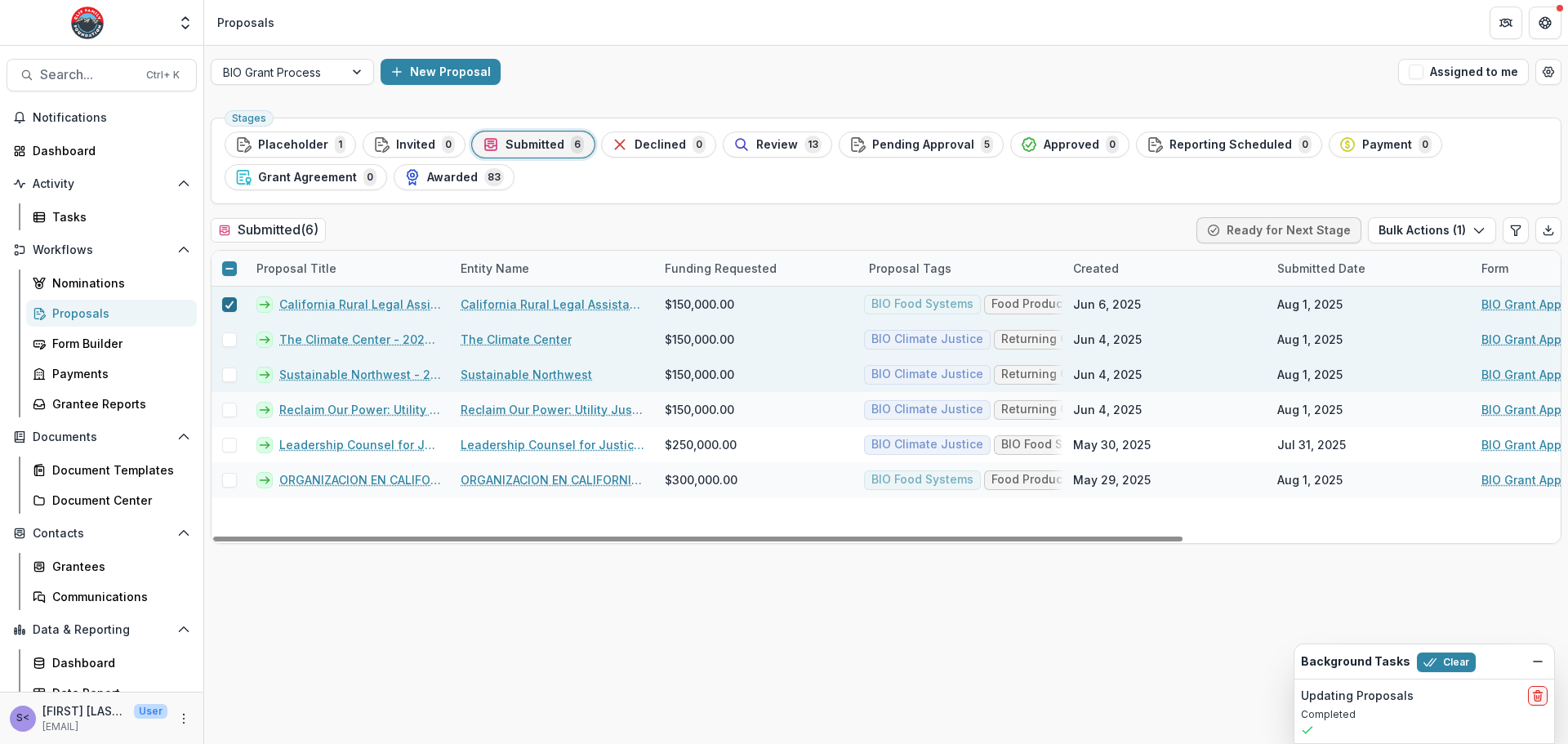 click 